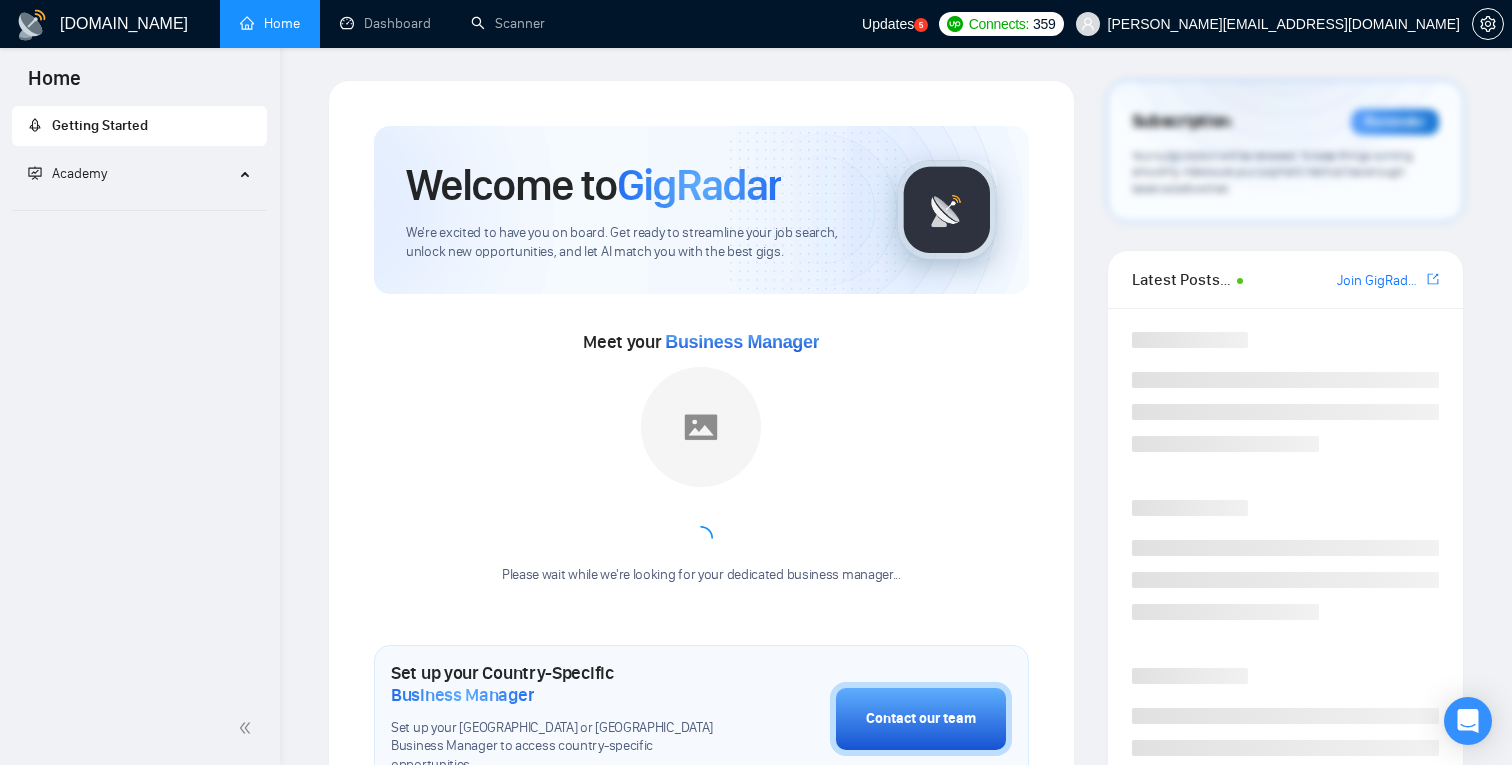 scroll, scrollTop: 0, scrollLeft: 0, axis: both 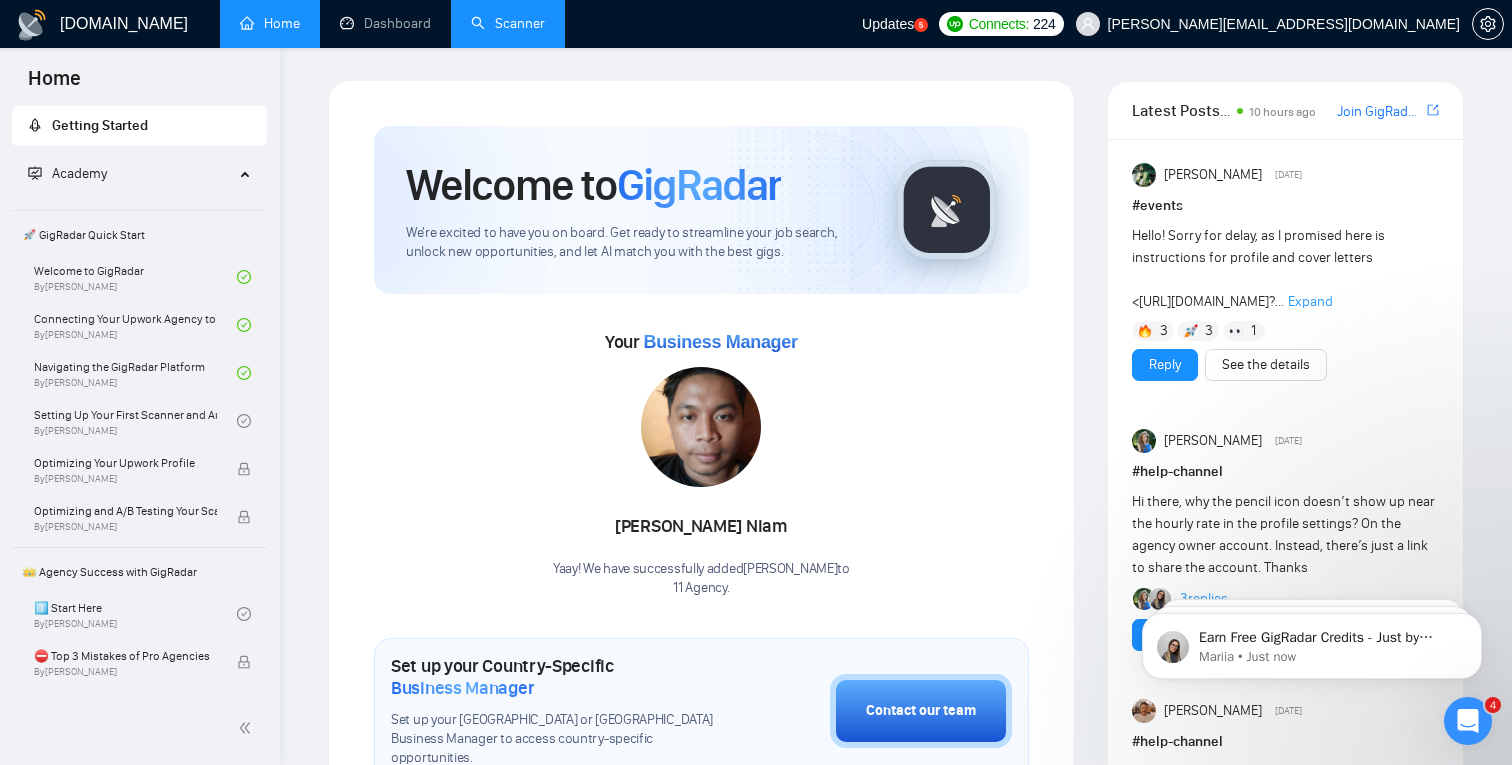 click on "Scanner" at bounding box center (508, 23) 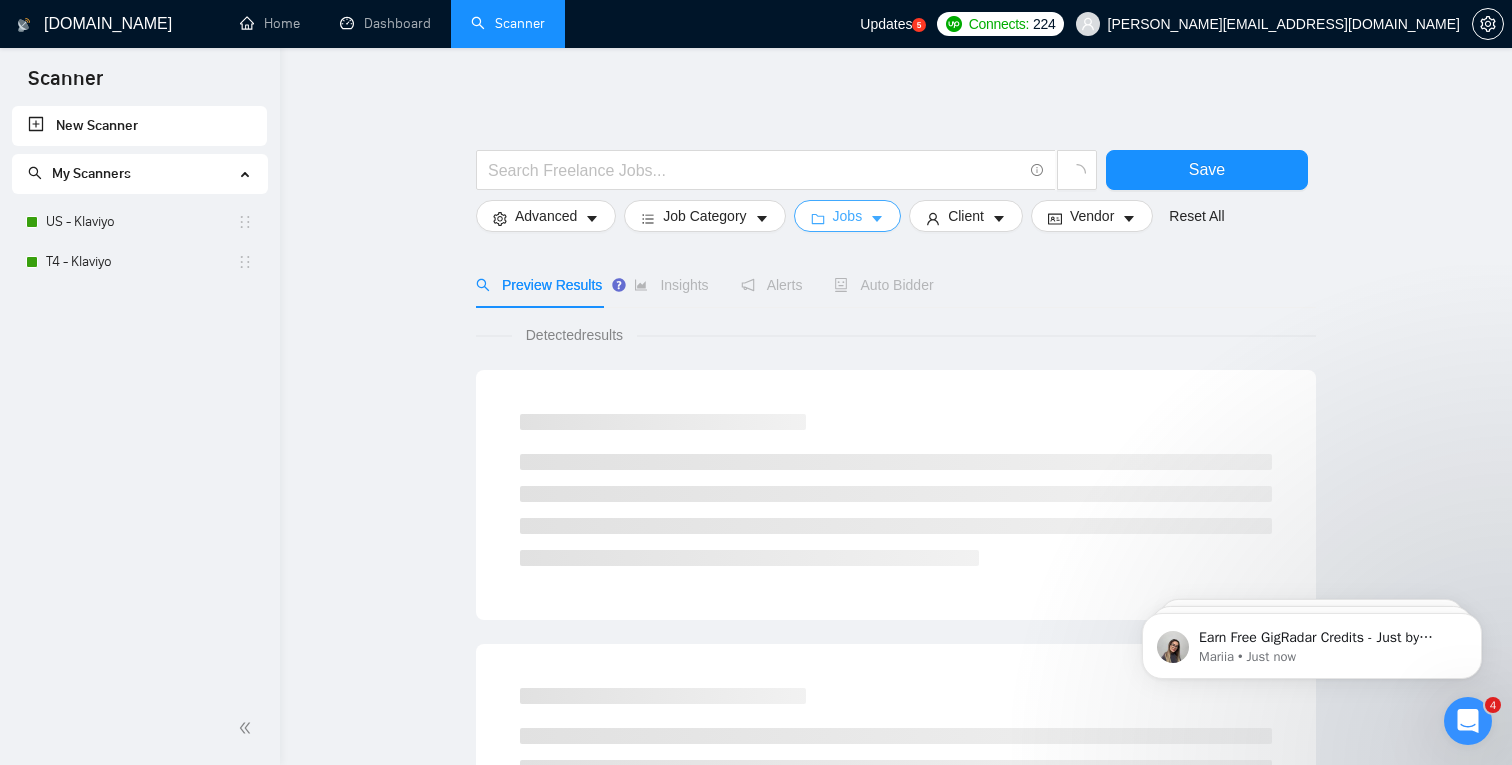 click on "Jobs" at bounding box center (848, 216) 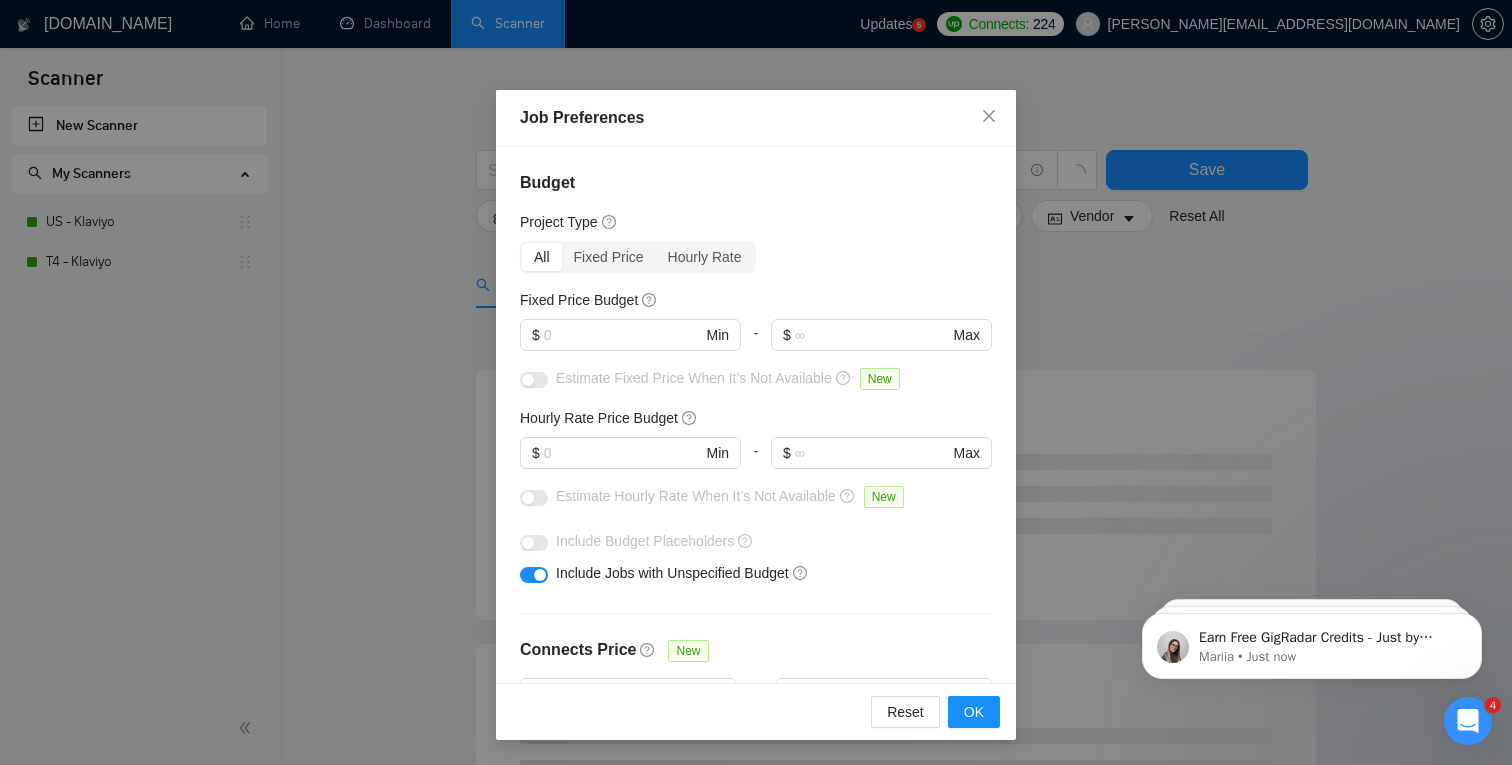 scroll, scrollTop: 592, scrollLeft: 0, axis: vertical 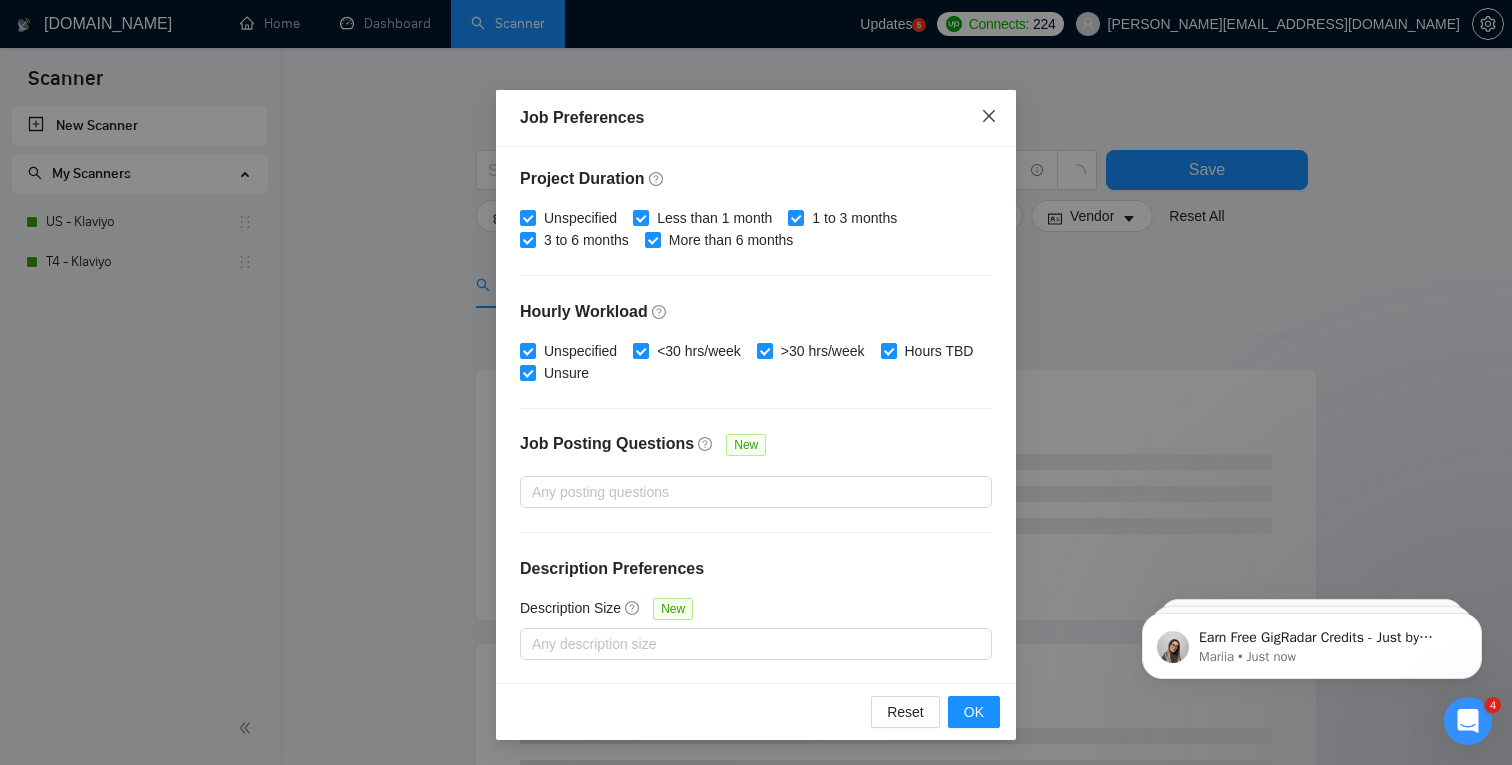 click 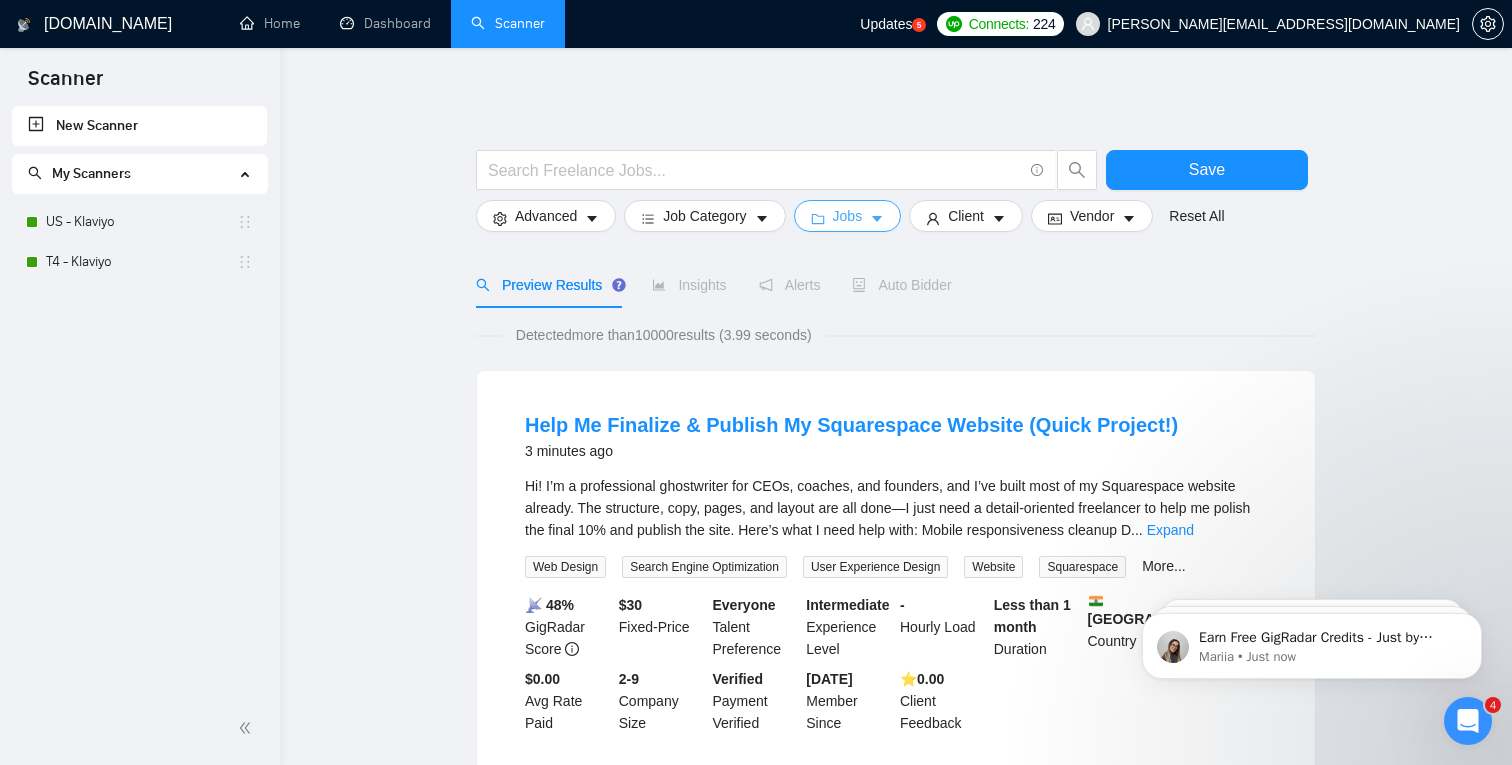 click 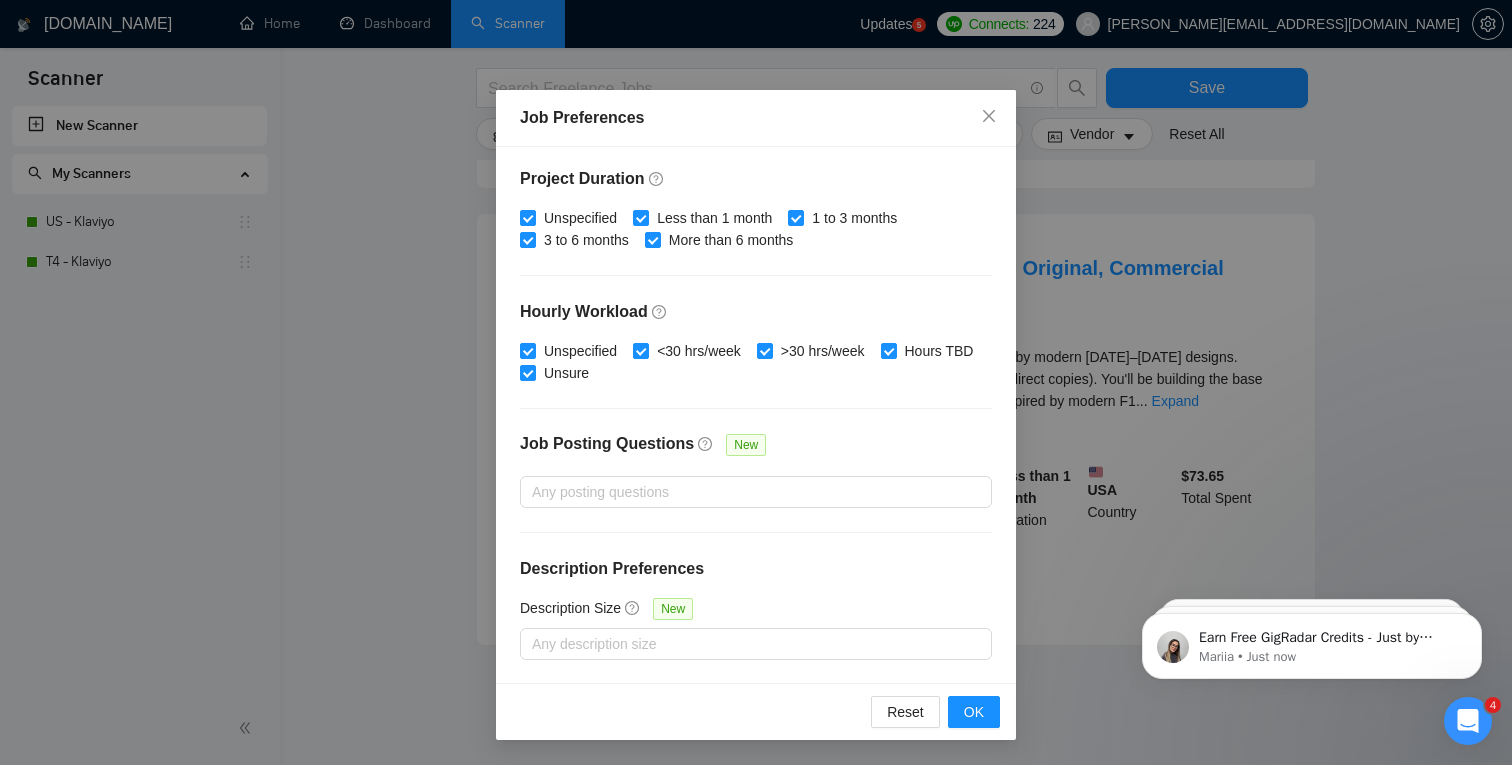 scroll, scrollTop: 1984, scrollLeft: 0, axis: vertical 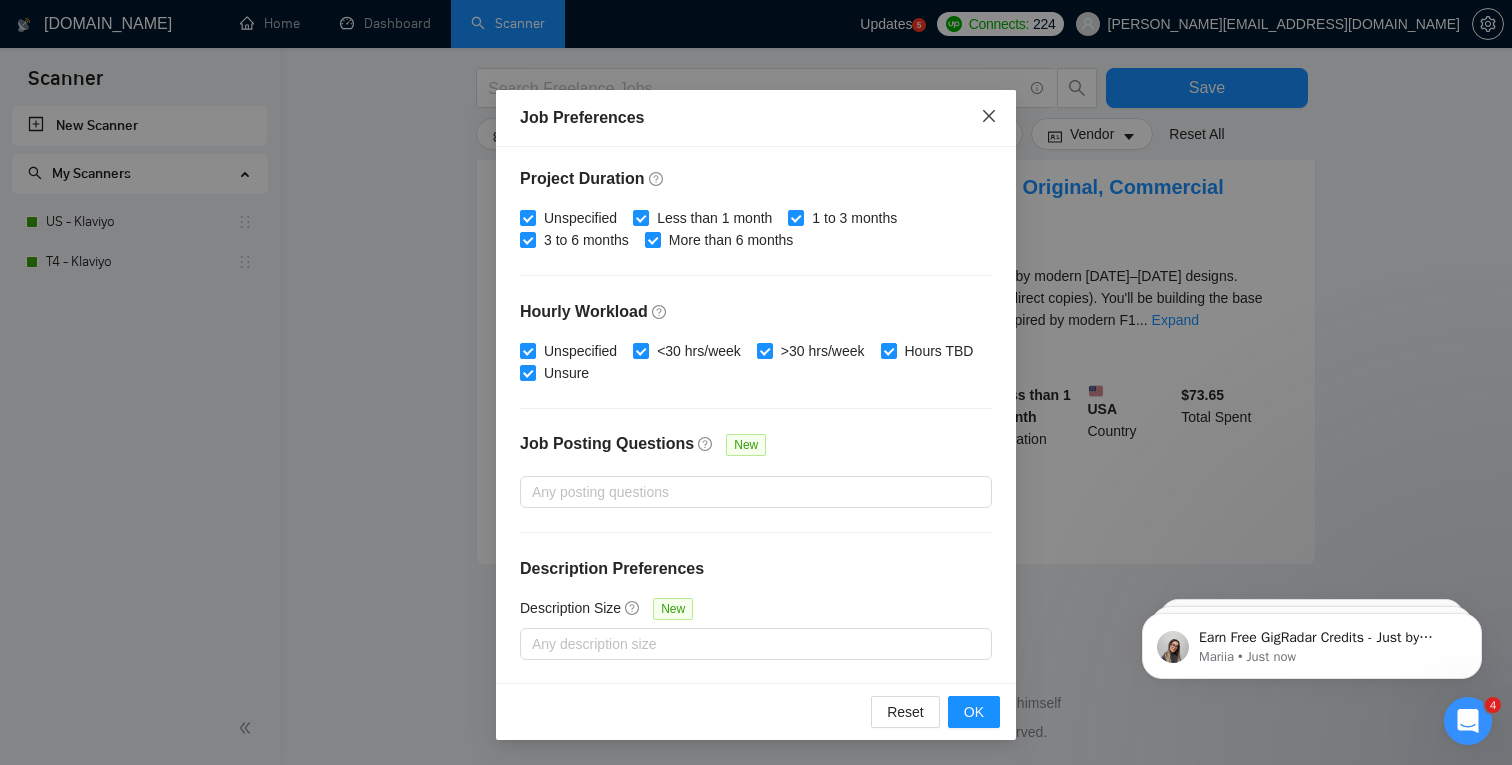 click at bounding box center [989, 117] 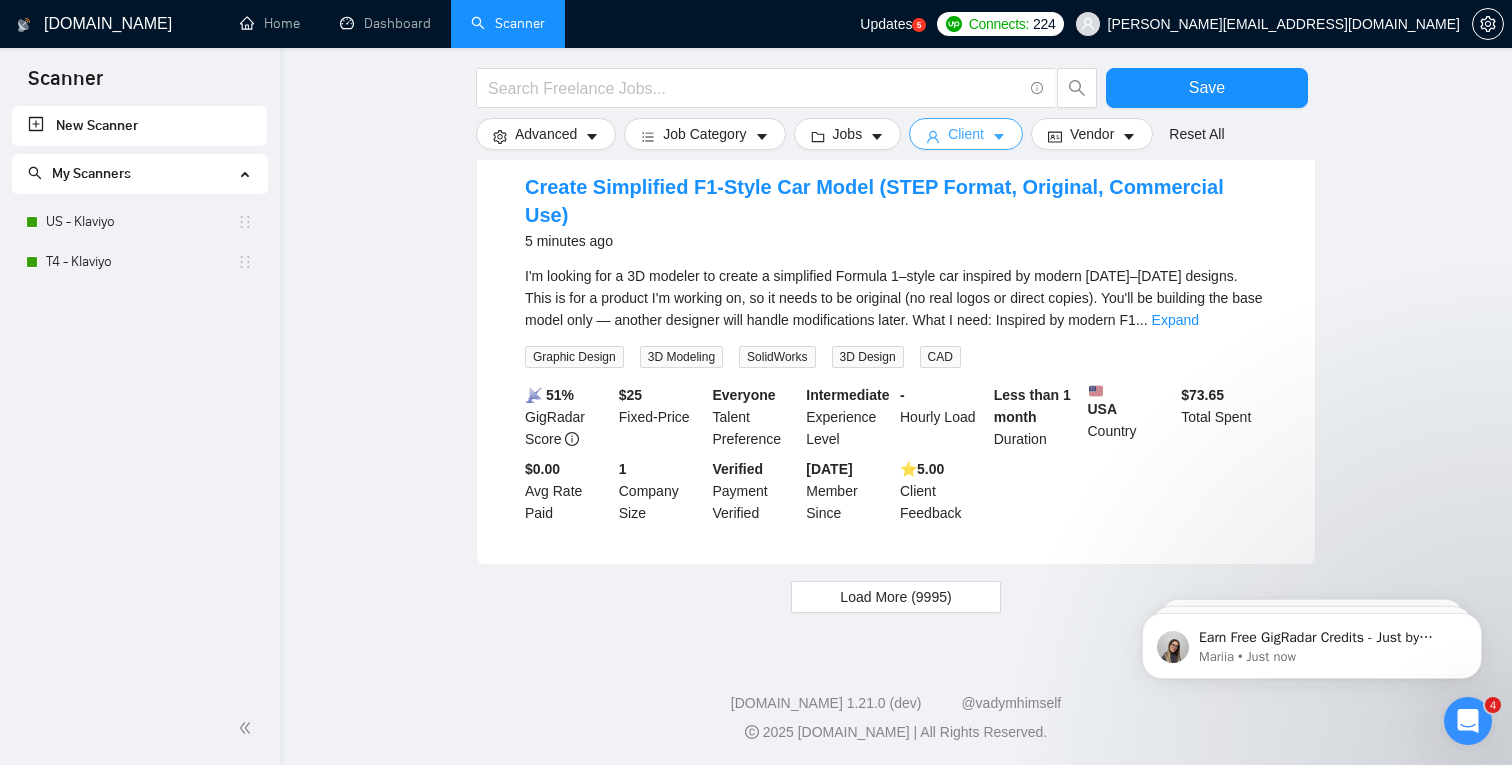click on "Client" at bounding box center (966, 134) 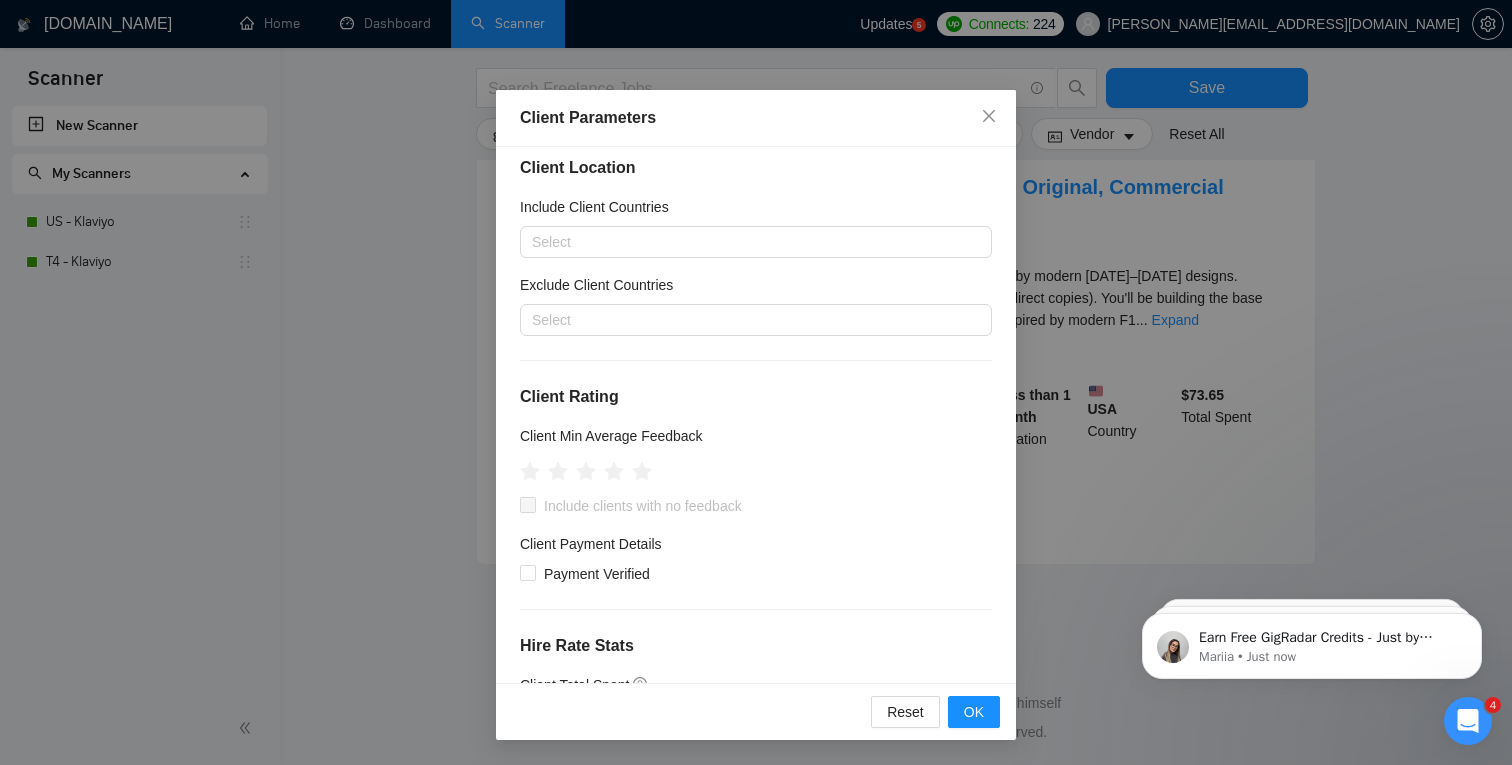 scroll, scrollTop: 0, scrollLeft: 0, axis: both 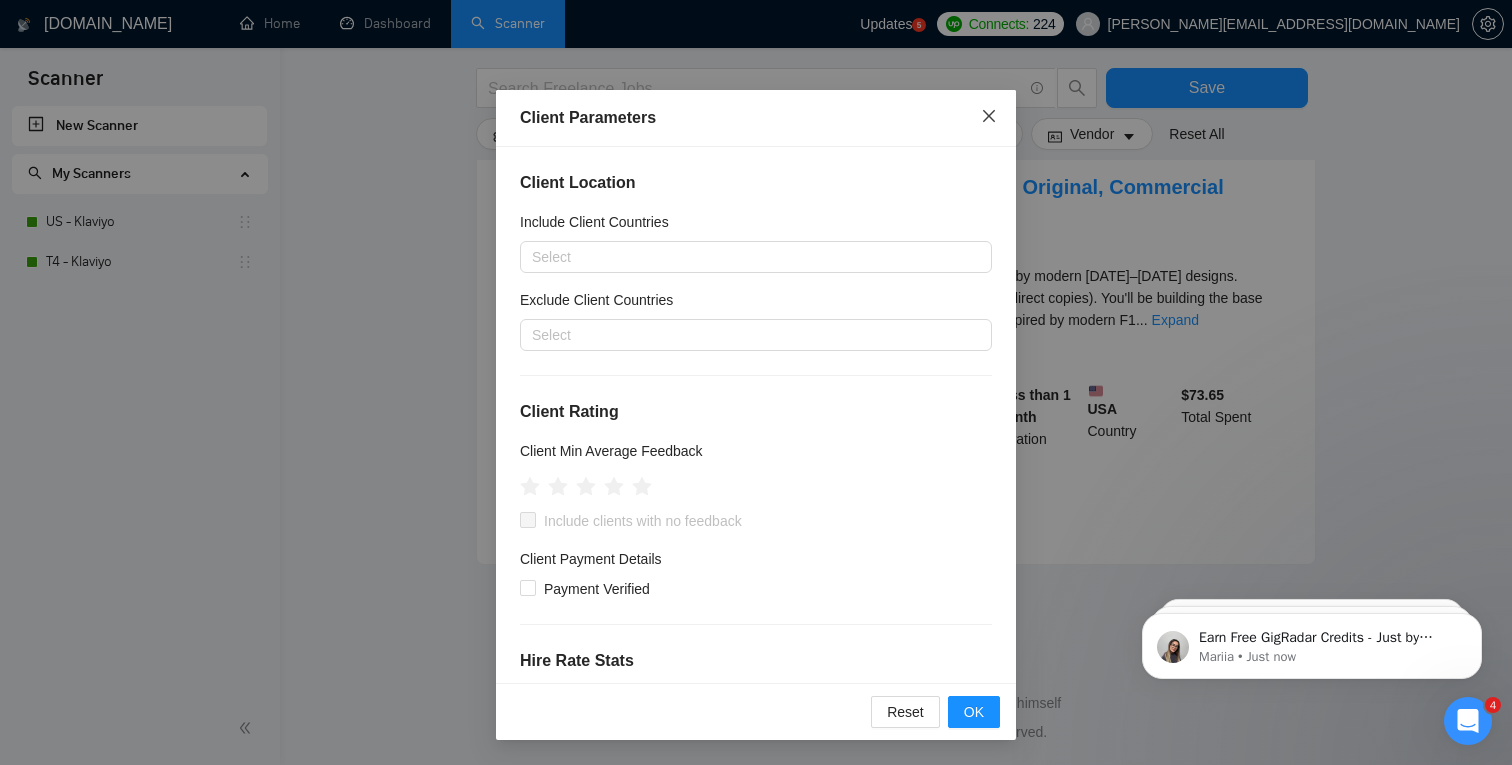 click 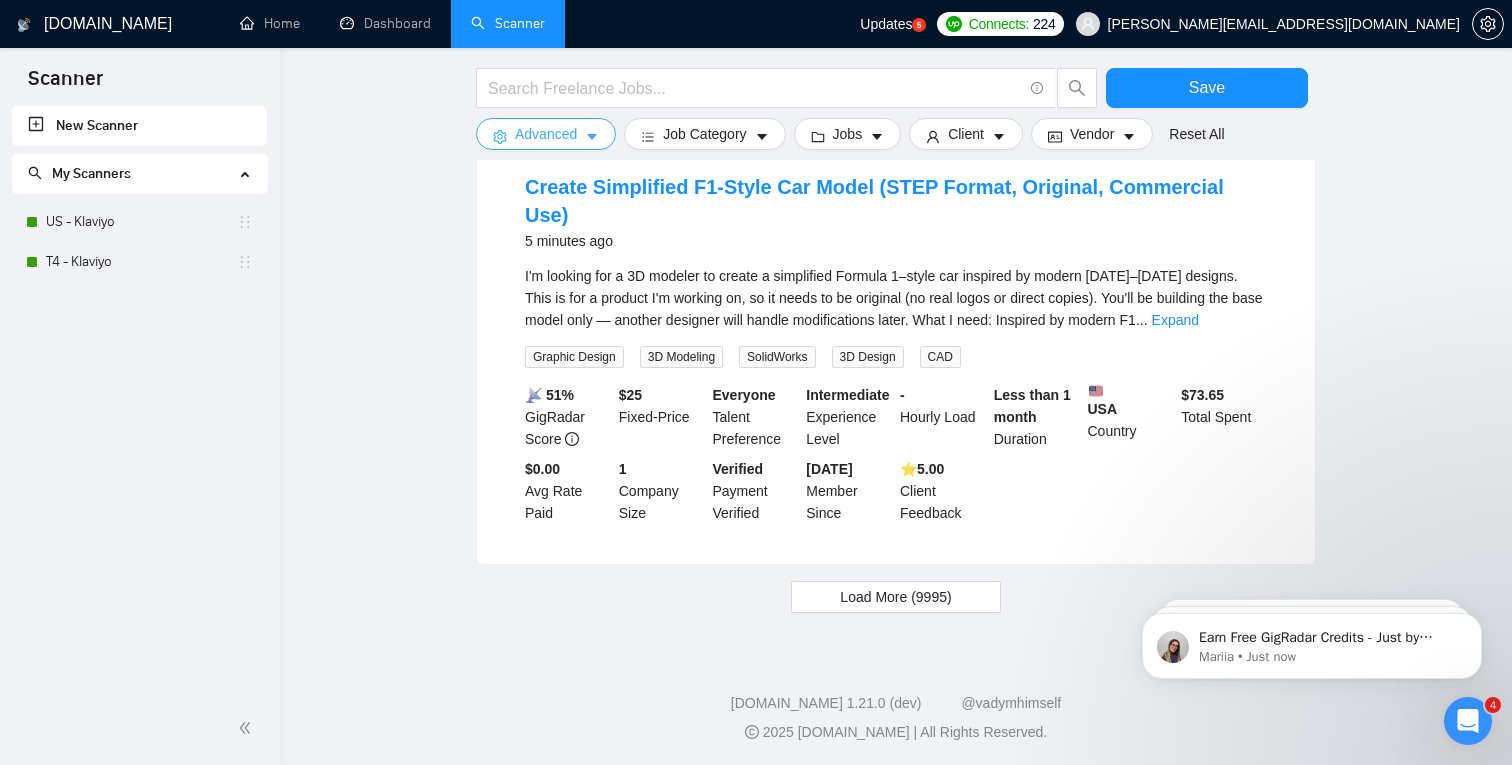 click on "Advanced" at bounding box center (546, 134) 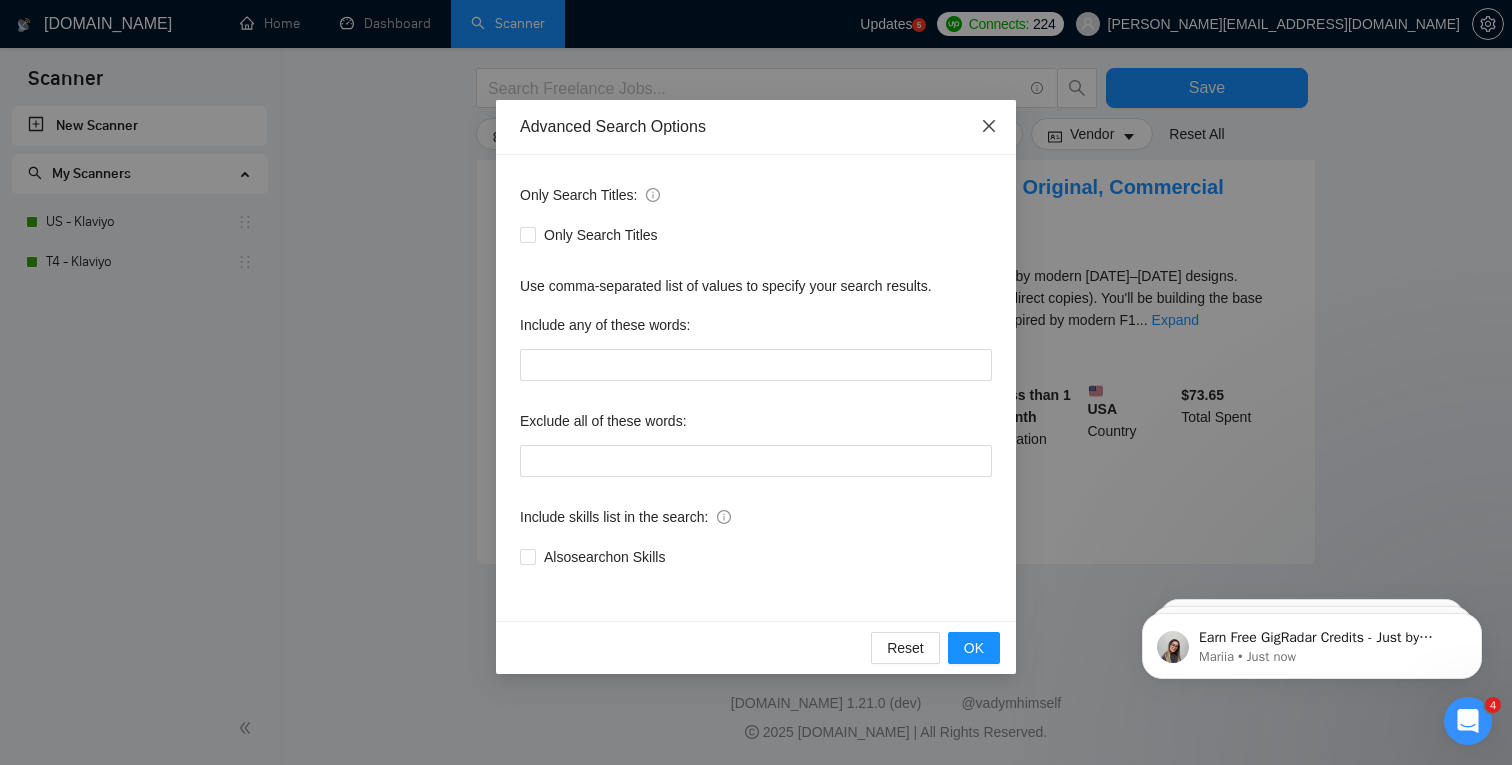 click at bounding box center (989, 127) 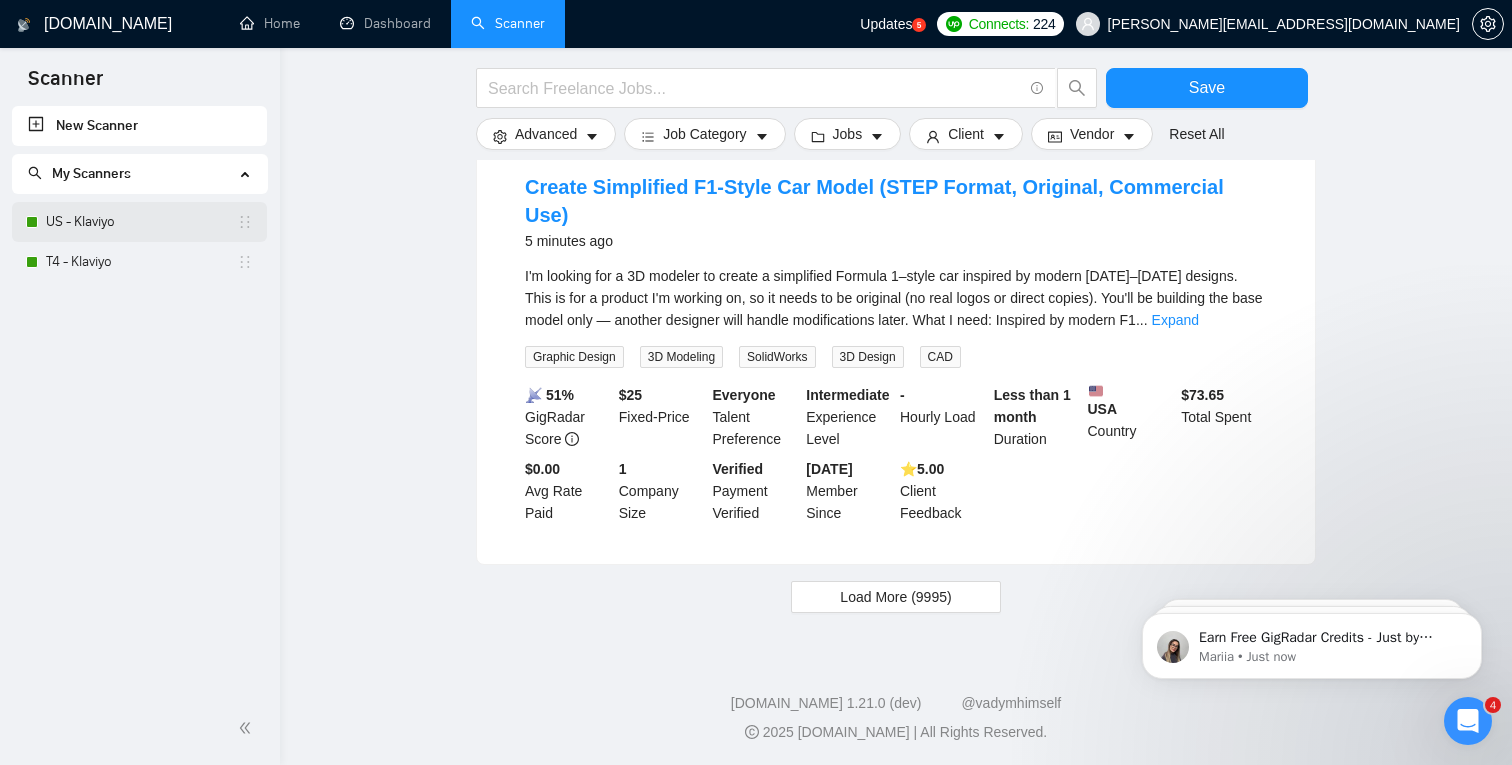 click on "US - Klaviyo" at bounding box center (141, 222) 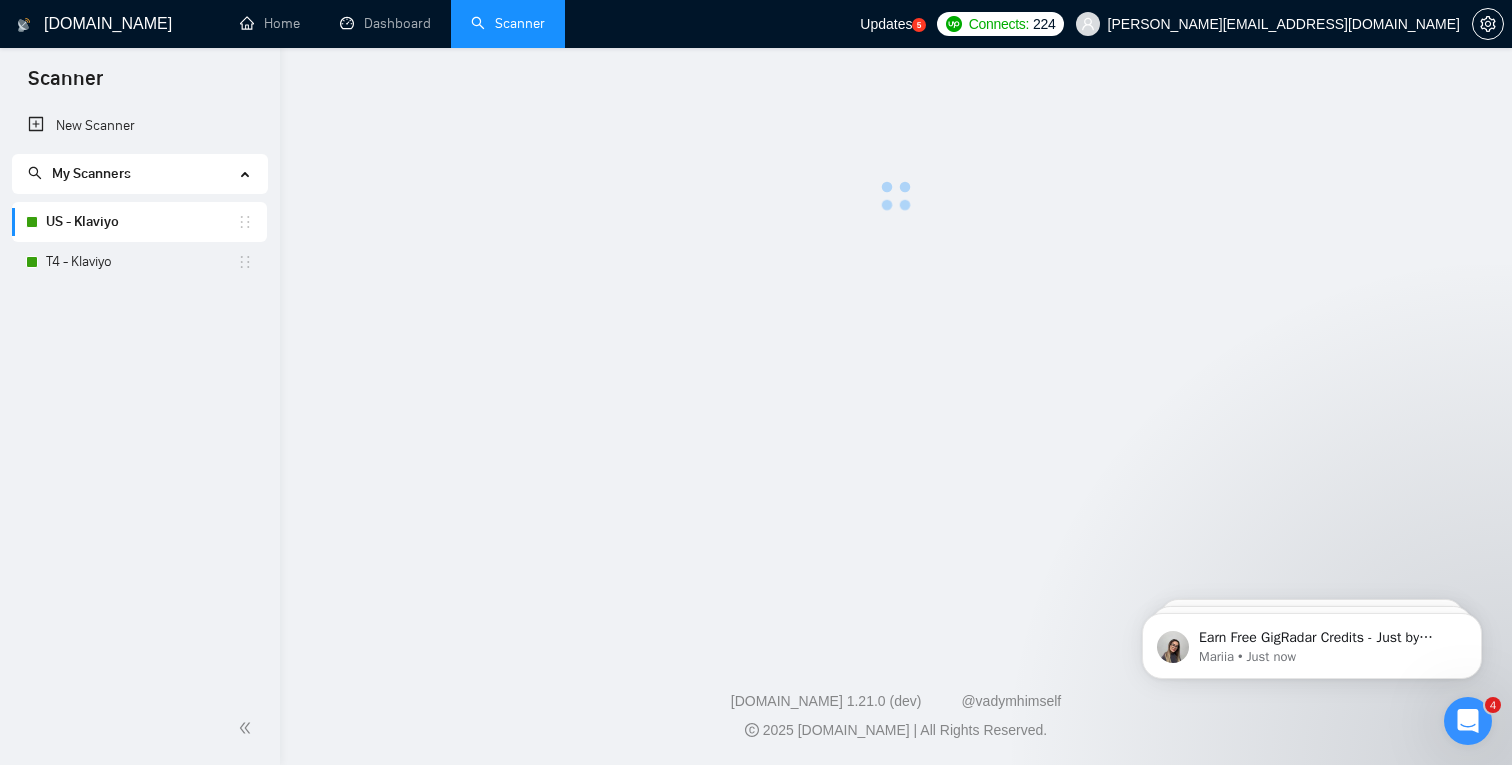 scroll, scrollTop: 0, scrollLeft: 0, axis: both 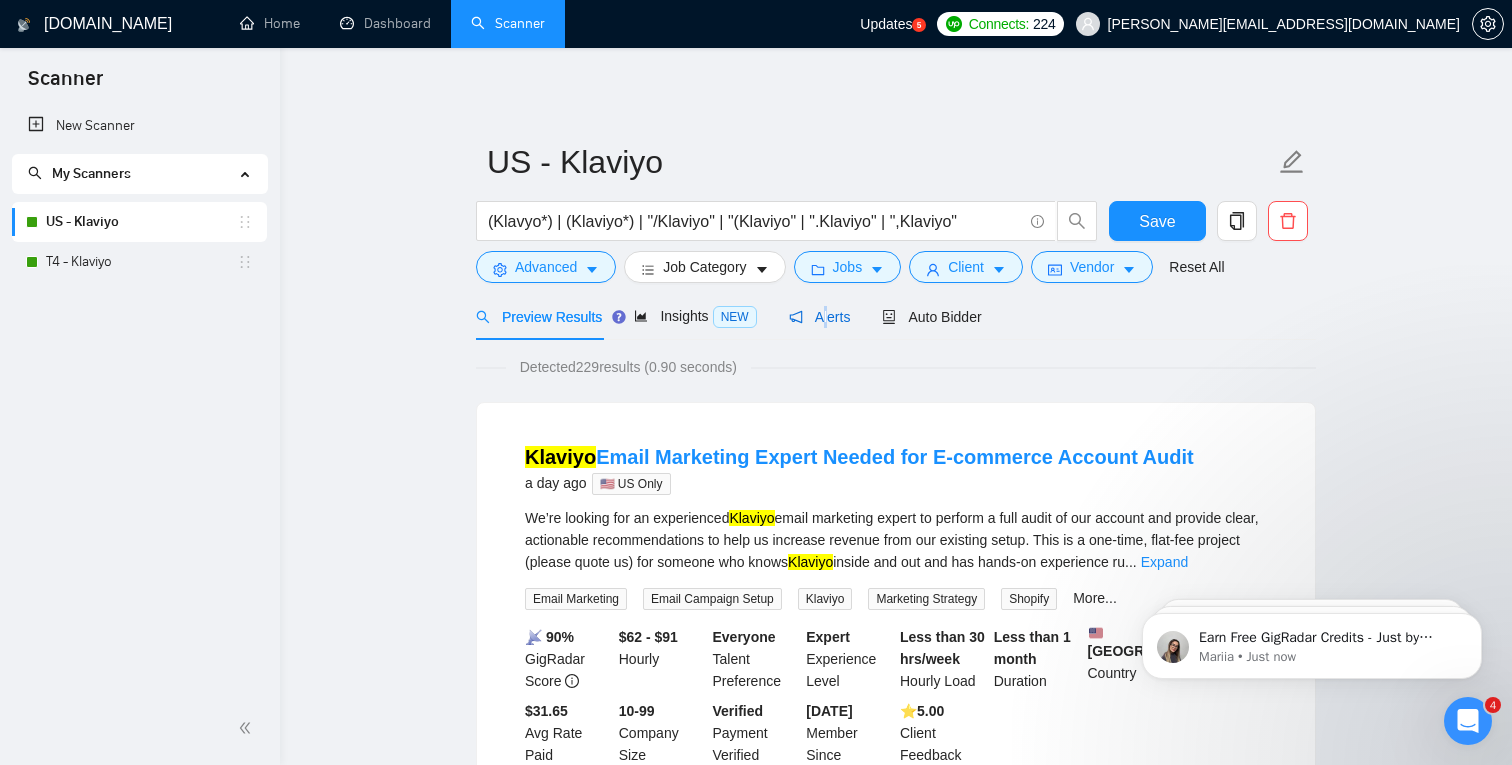 click on "Alerts" at bounding box center (820, 317) 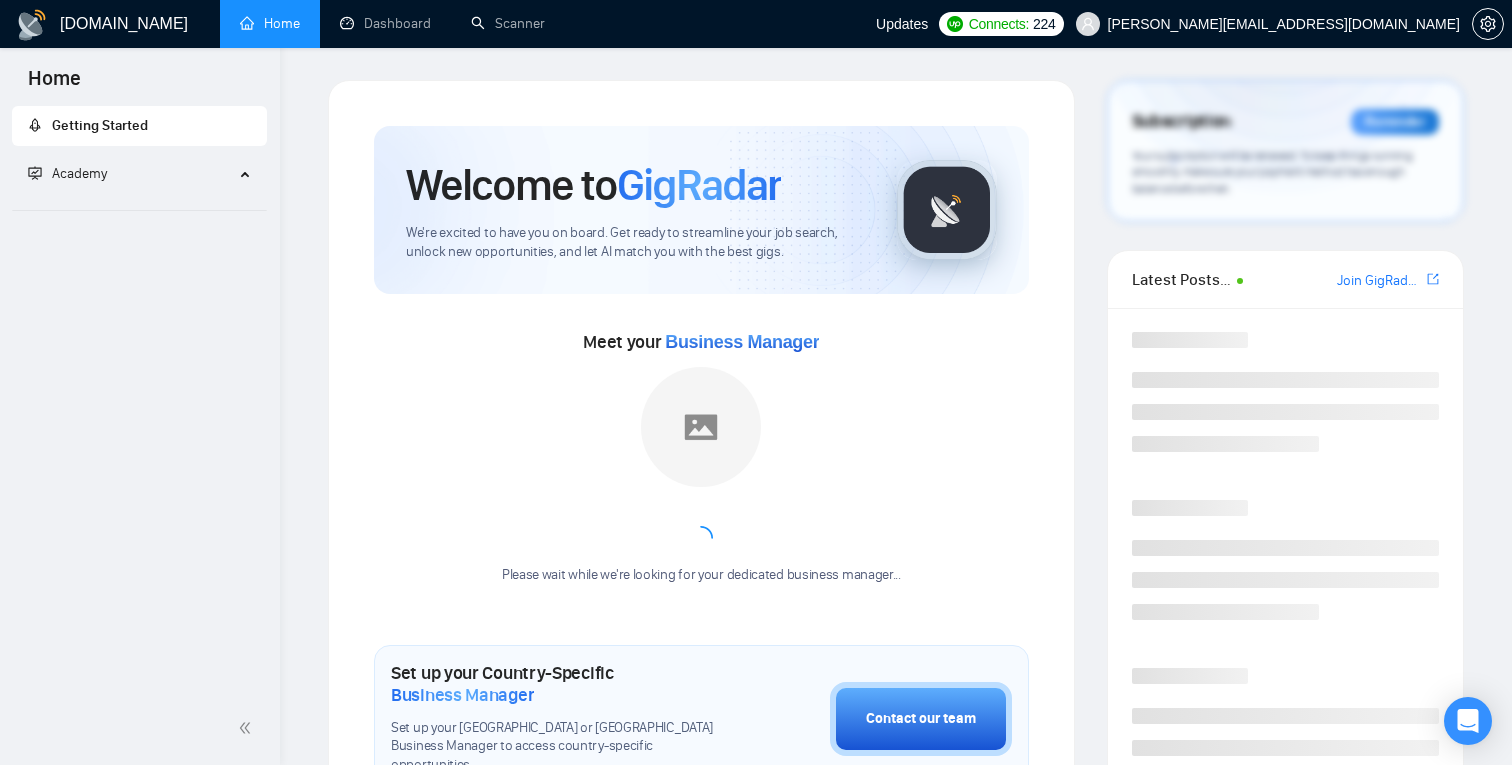scroll, scrollTop: 0, scrollLeft: 0, axis: both 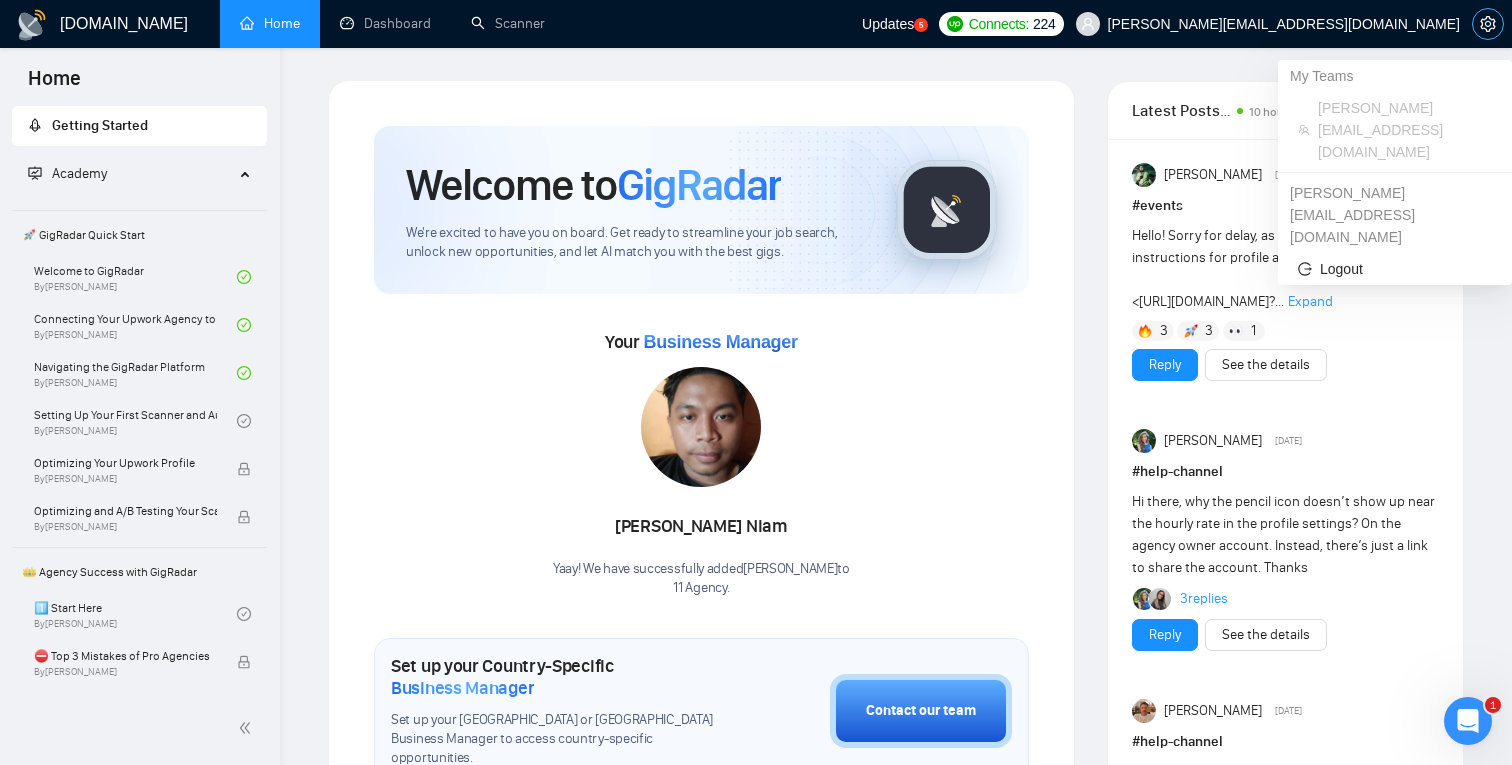 click 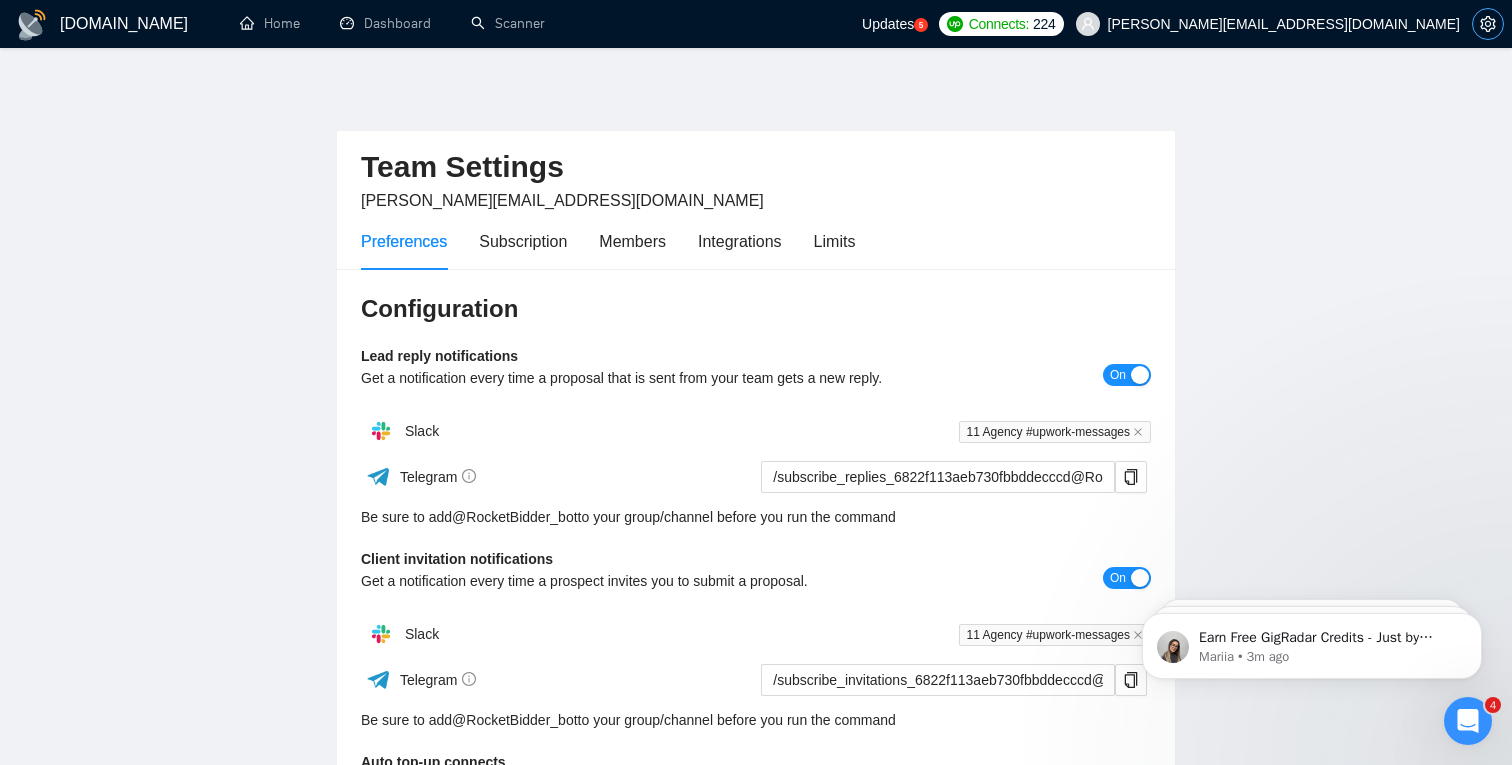 scroll, scrollTop: 0, scrollLeft: 0, axis: both 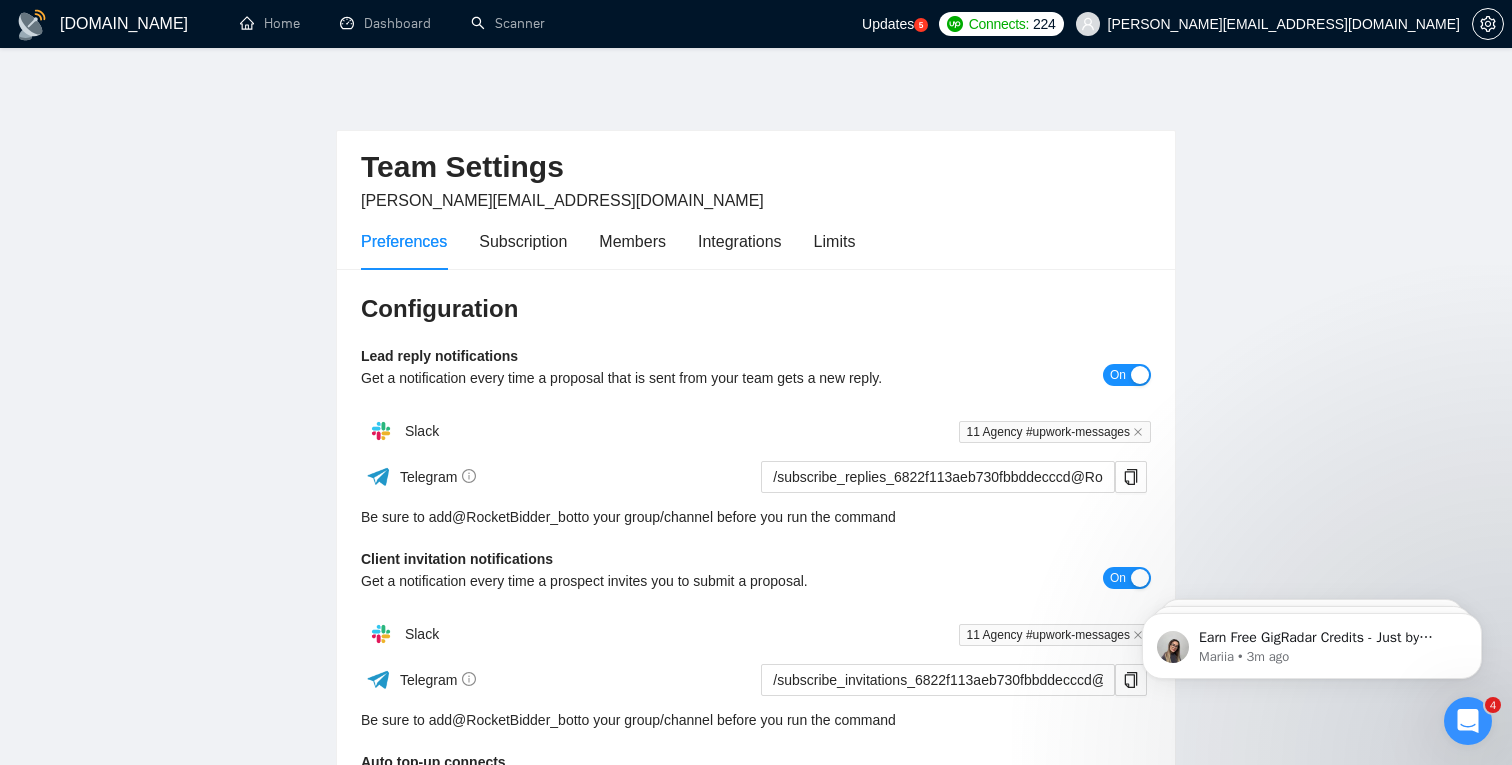 click on "Preferences Subscription Members Integrations Limits" at bounding box center (608, 241) 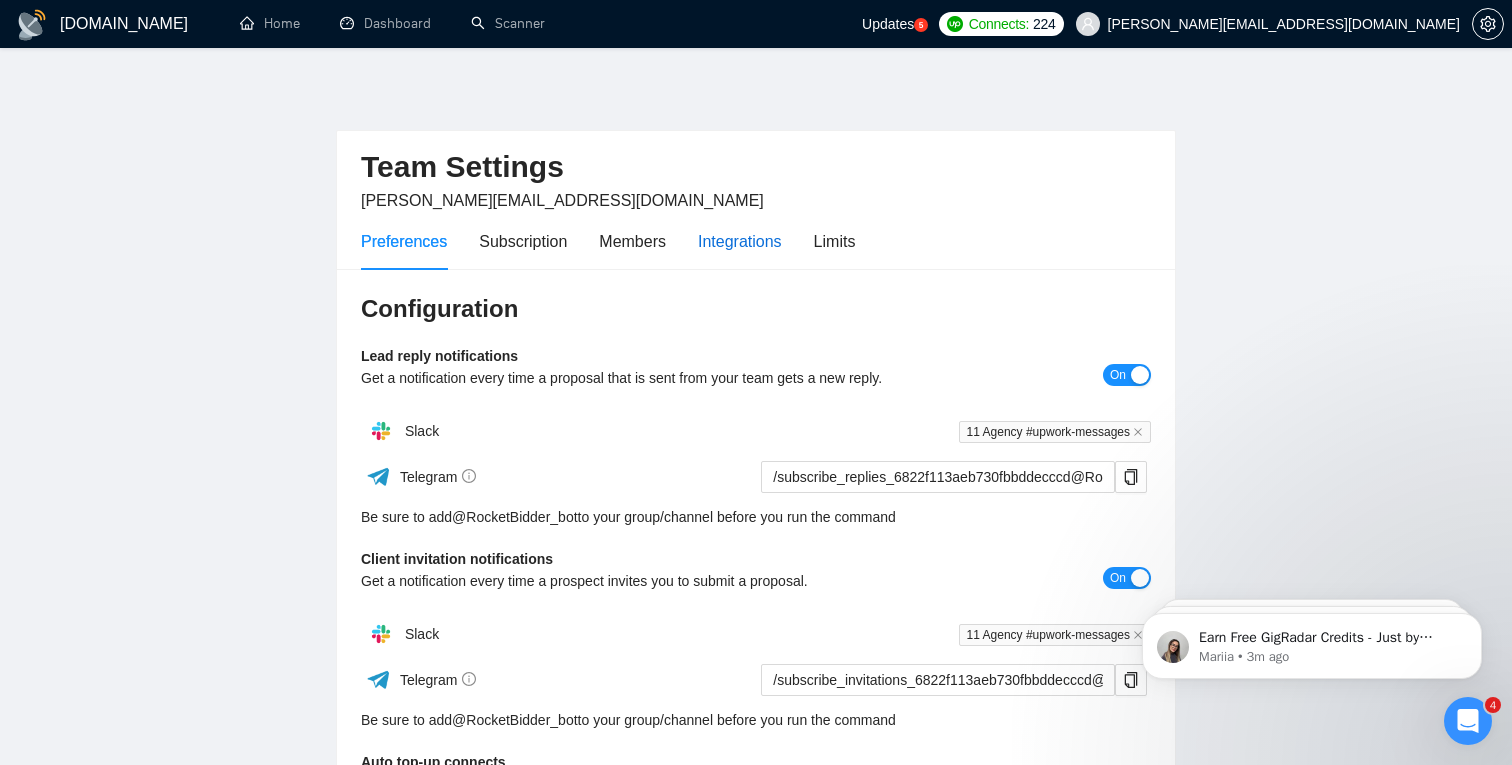 click on "Integrations" at bounding box center (740, 241) 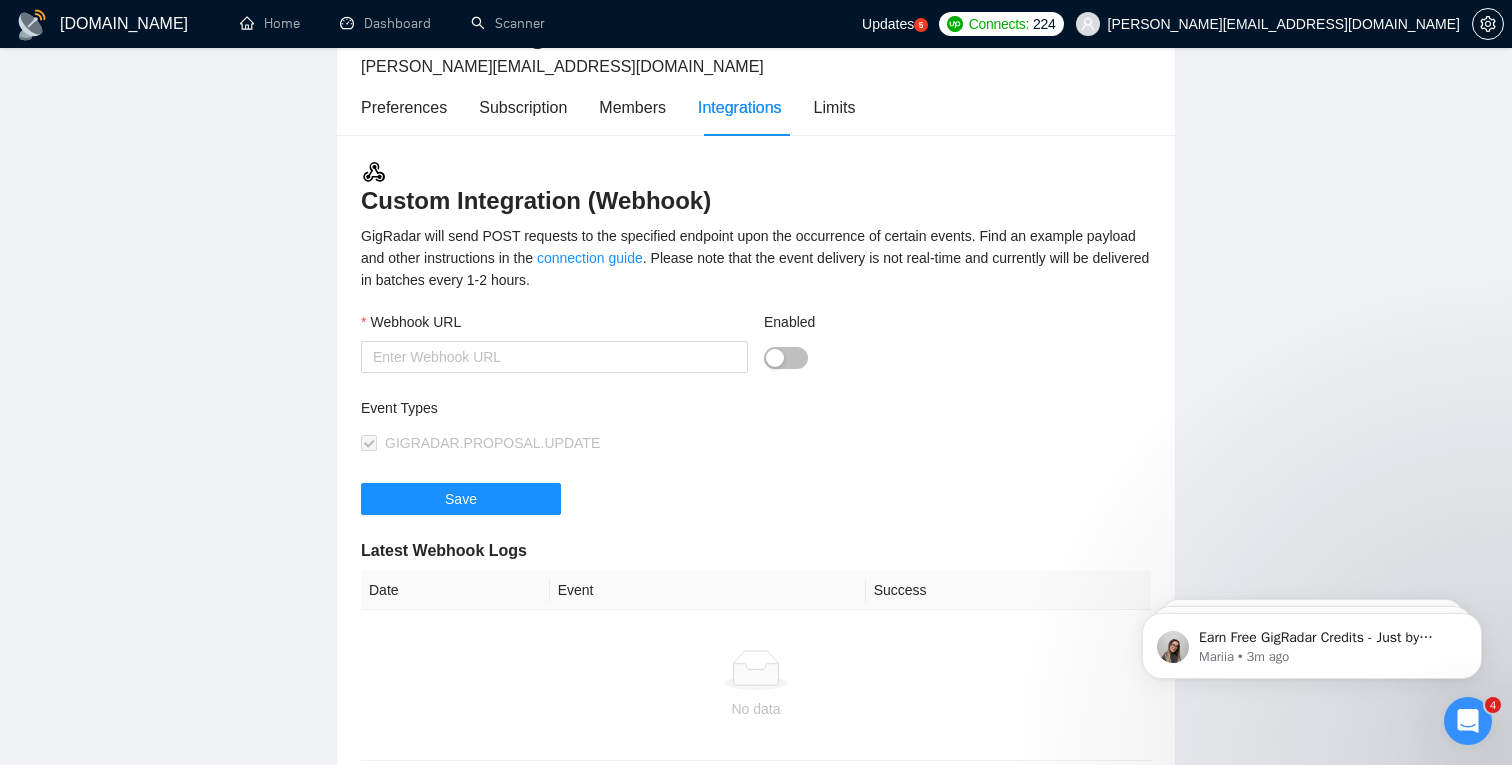 scroll, scrollTop: 92, scrollLeft: 0, axis: vertical 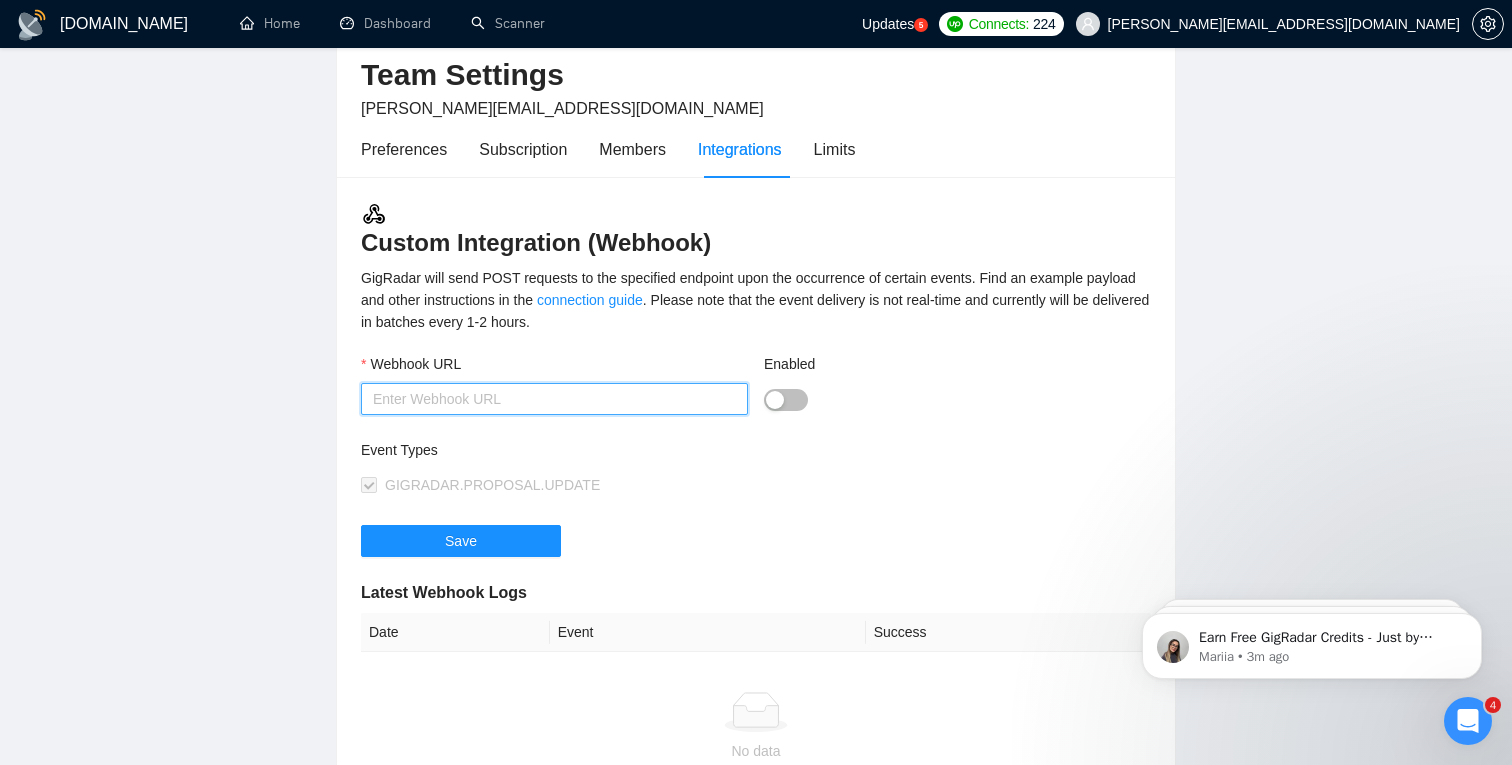 click on "Webhook URL" at bounding box center (554, 399) 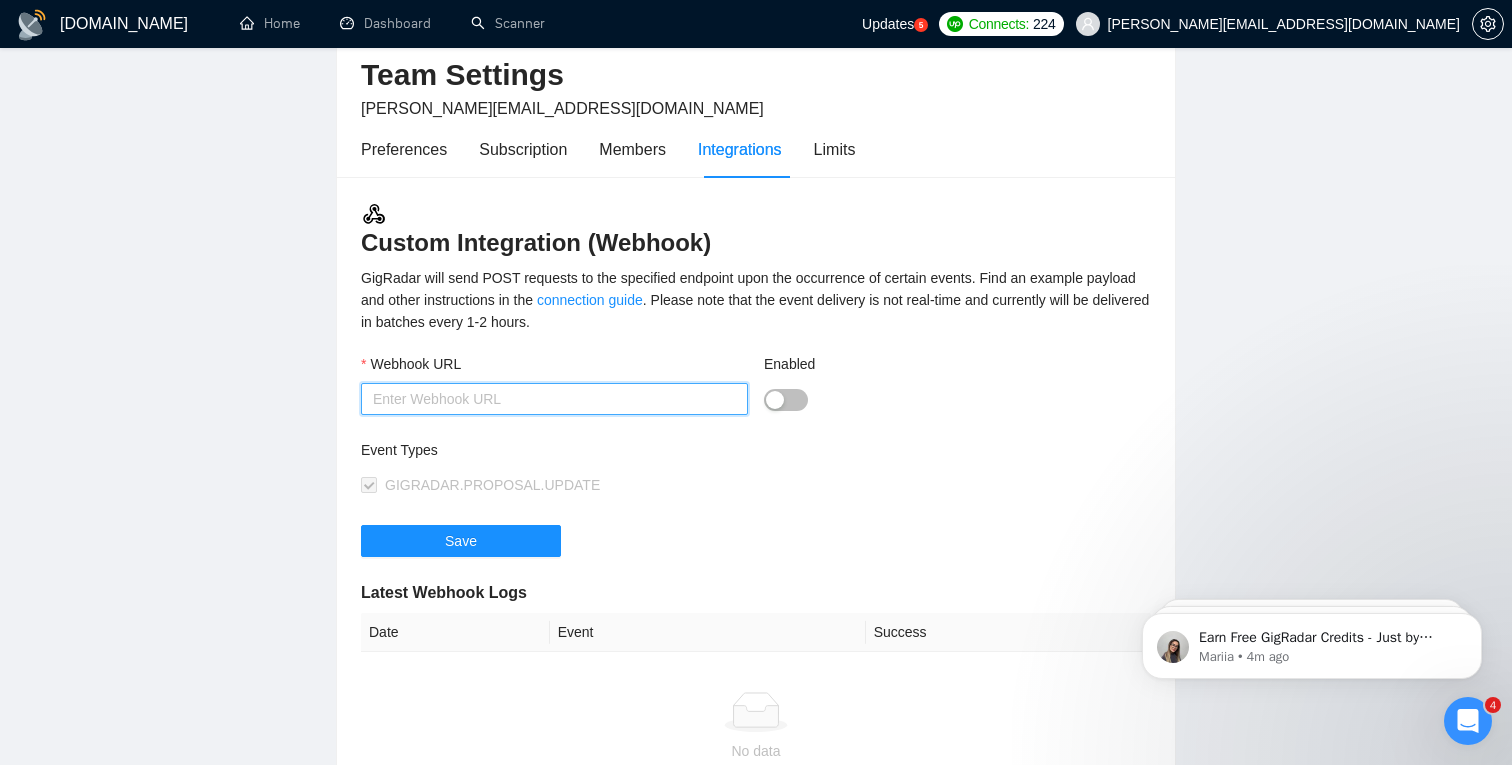 paste on "https://hooks.zapier.com/hooks/catch/16147716/uu8oxf3/" 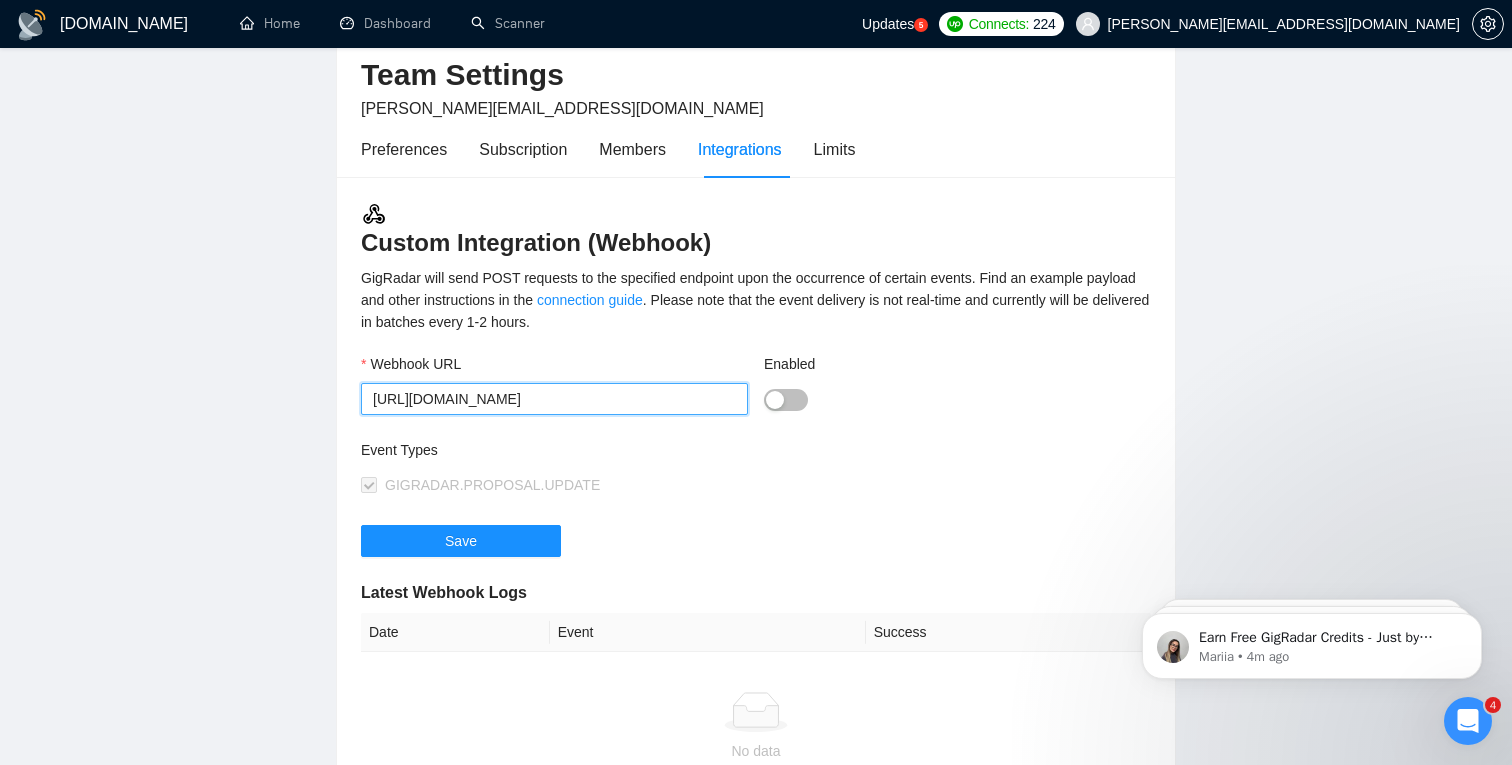 scroll, scrollTop: 0, scrollLeft: 13, axis: horizontal 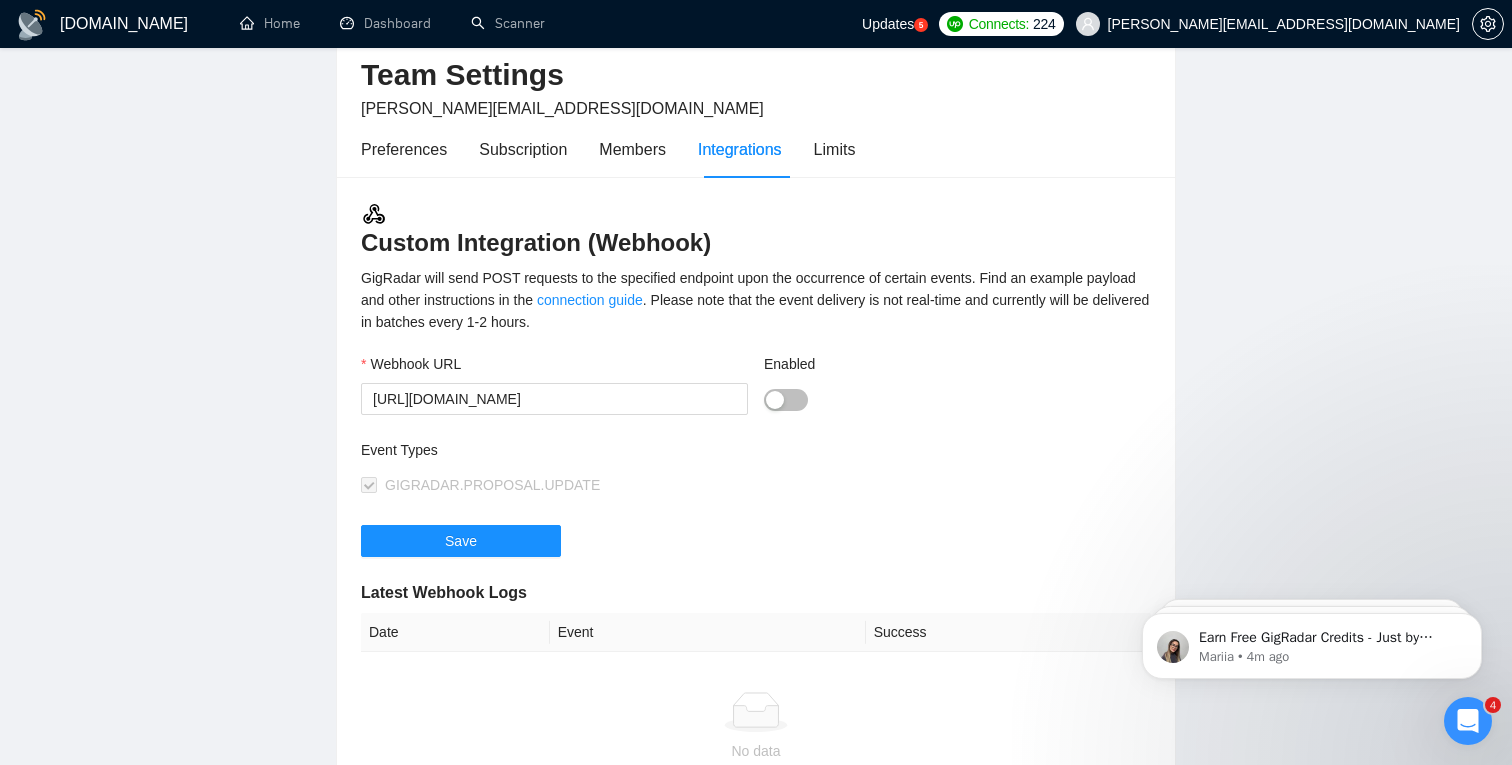 click on "Save" at bounding box center (756, 553) 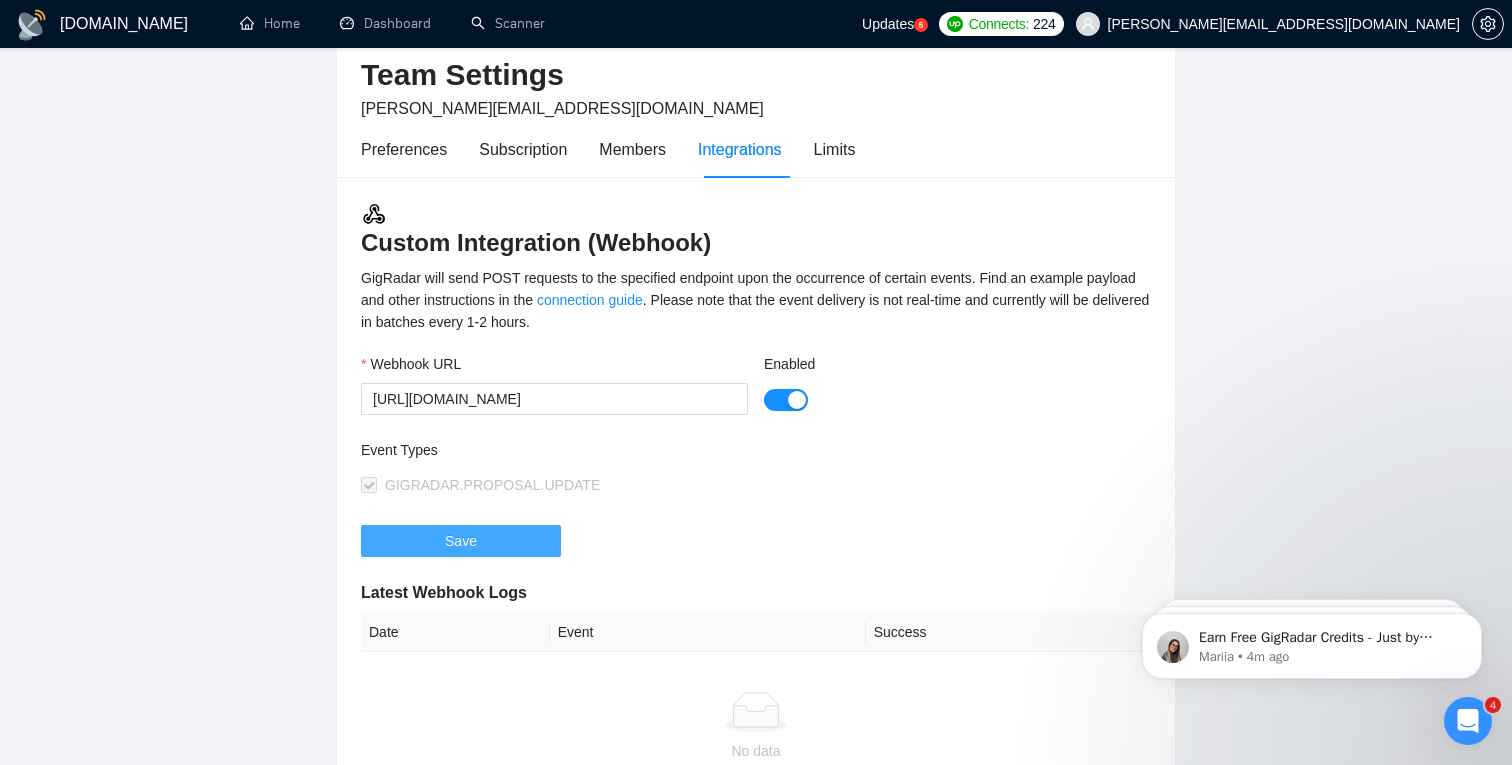 click on "Save" at bounding box center [461, 541] 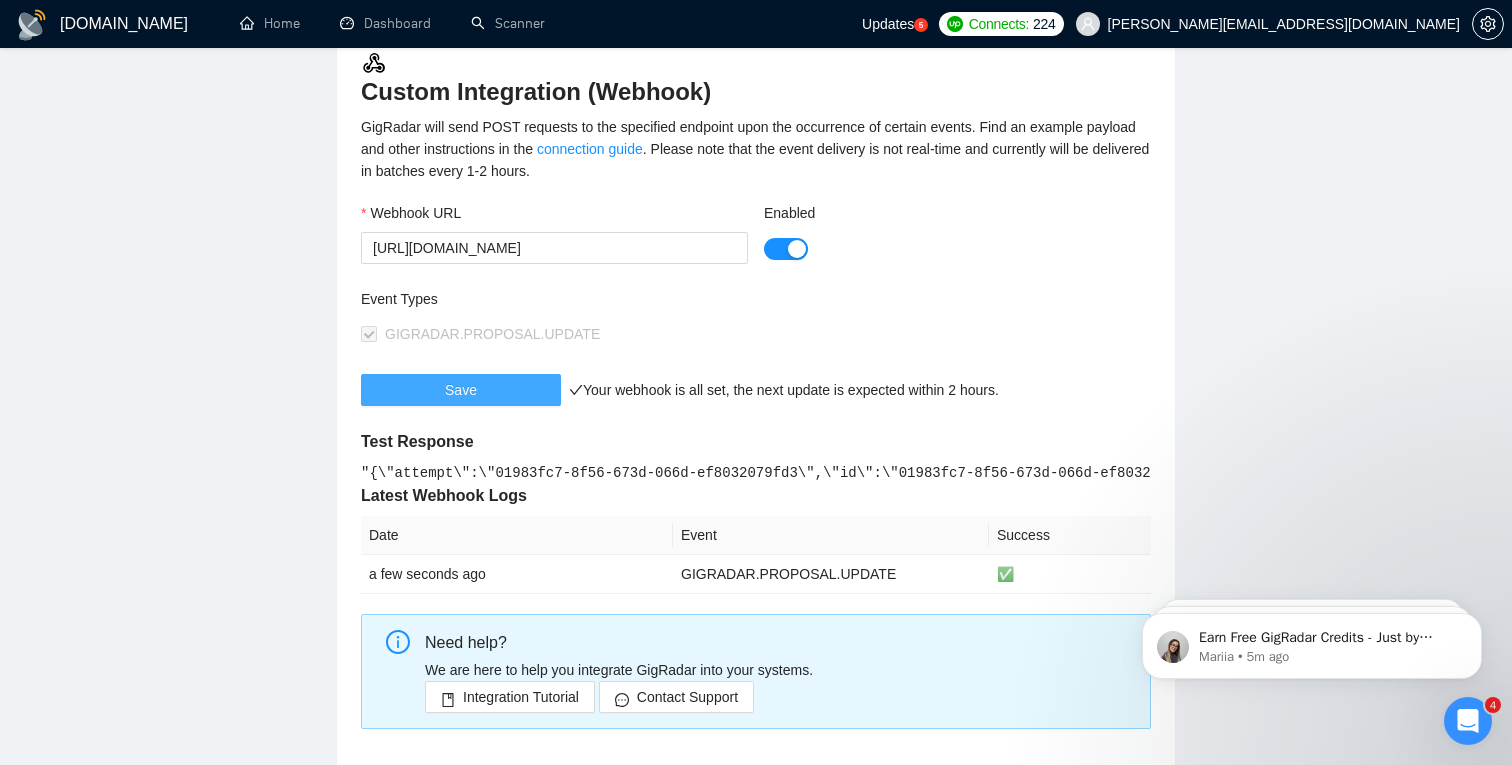 scroll, scrollTop: 256, scrollLeft: 0, axis: vertical 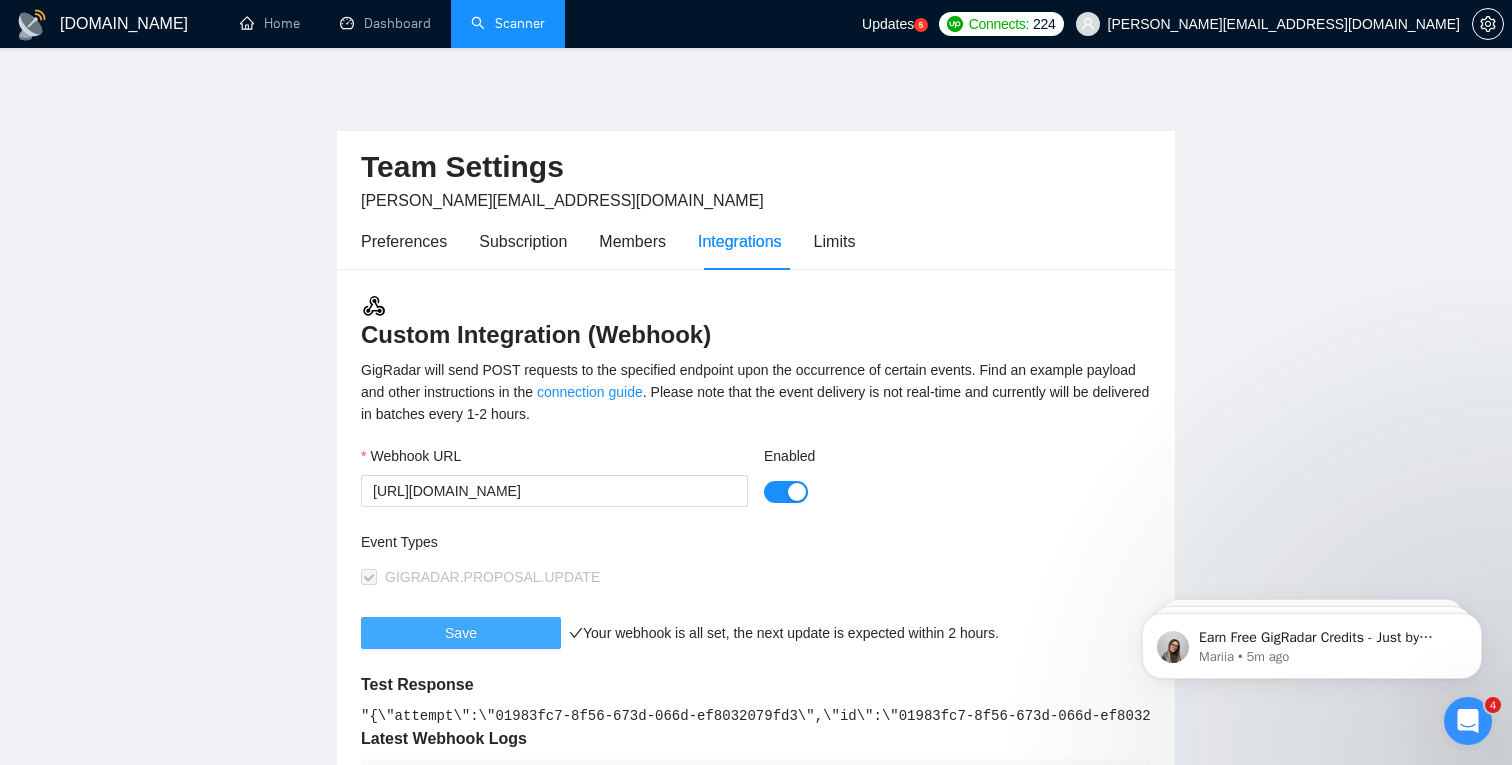 type 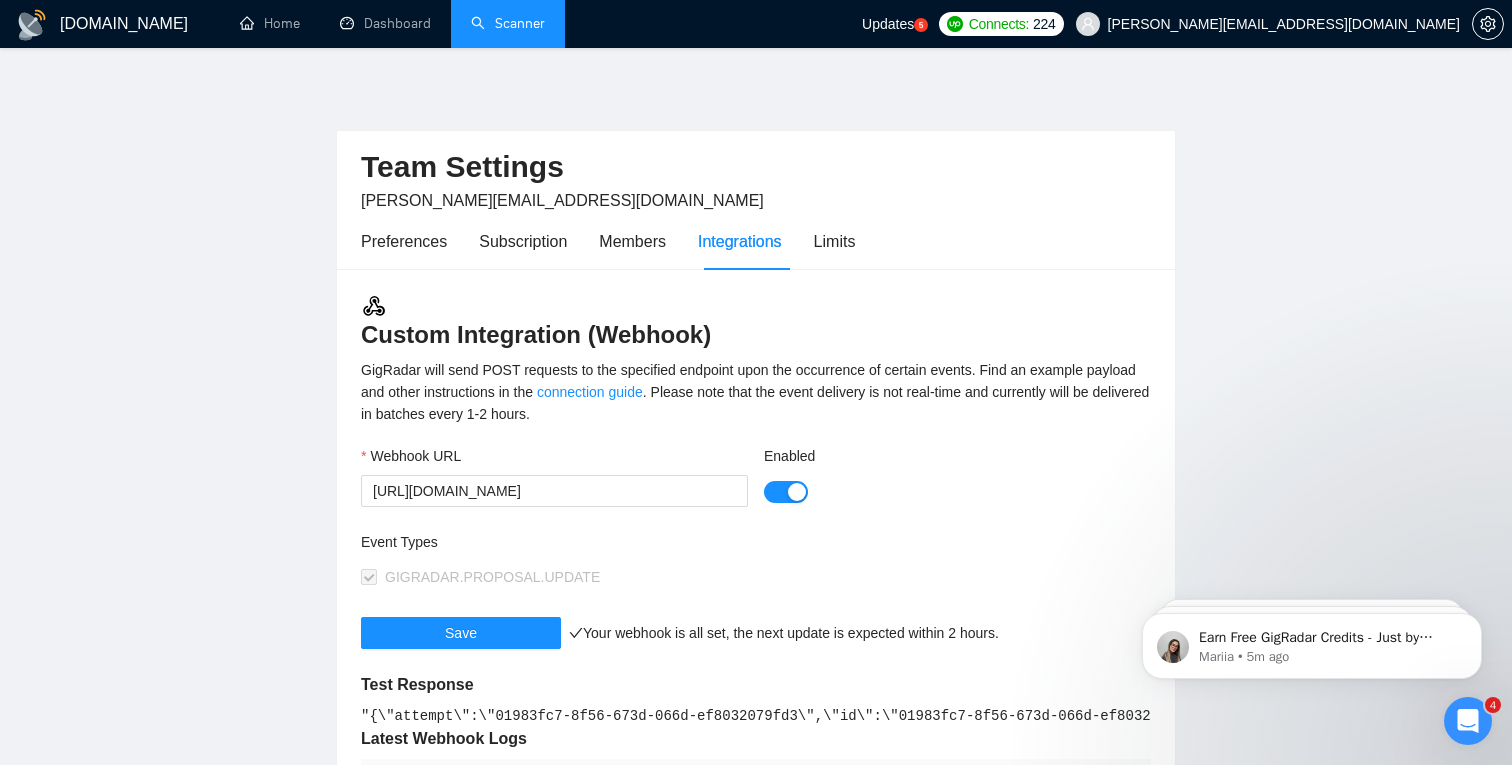 click on "Scanner" at bounding box center [508, 23] 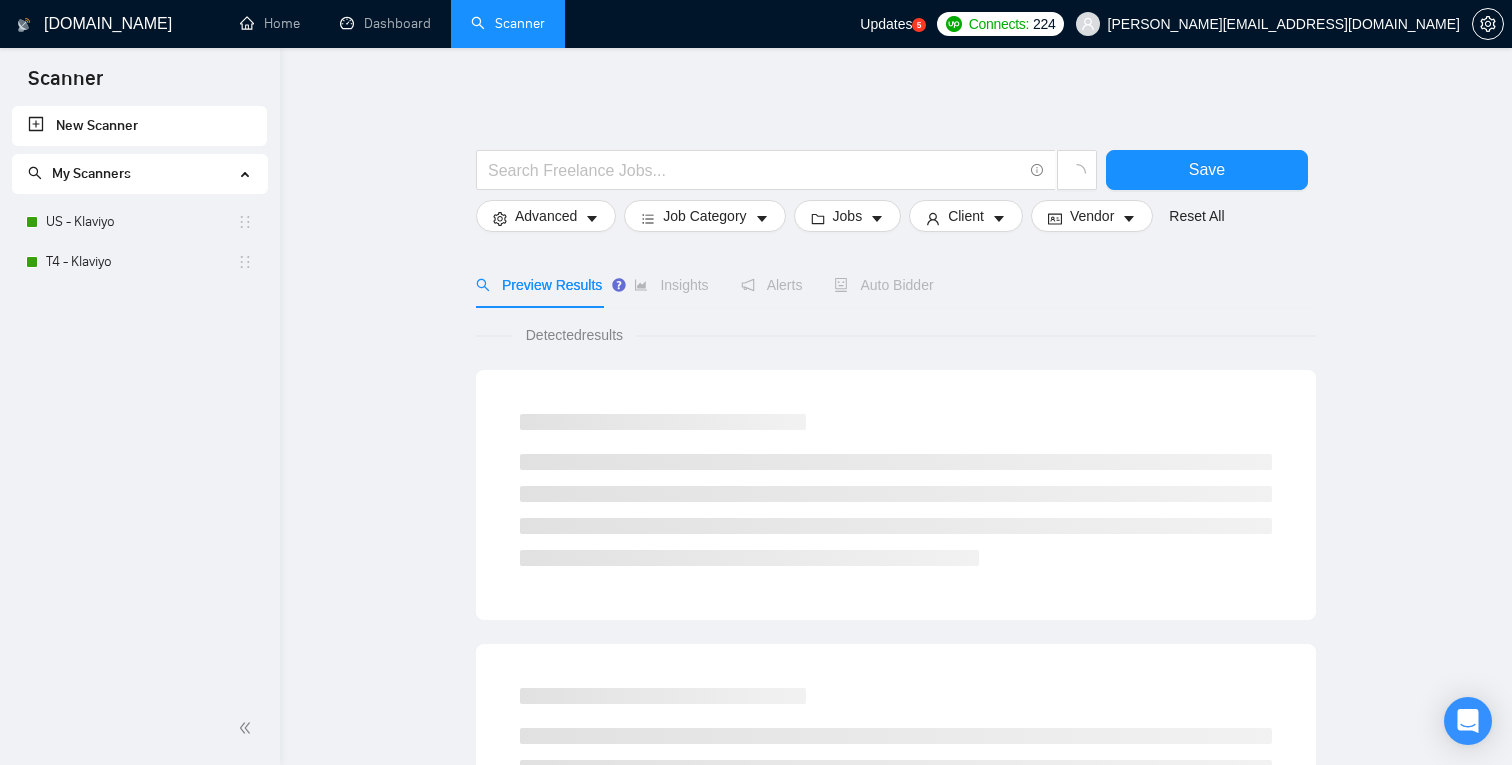 scroll, scrollTop: 0, scrollLeft: 0, axis: both 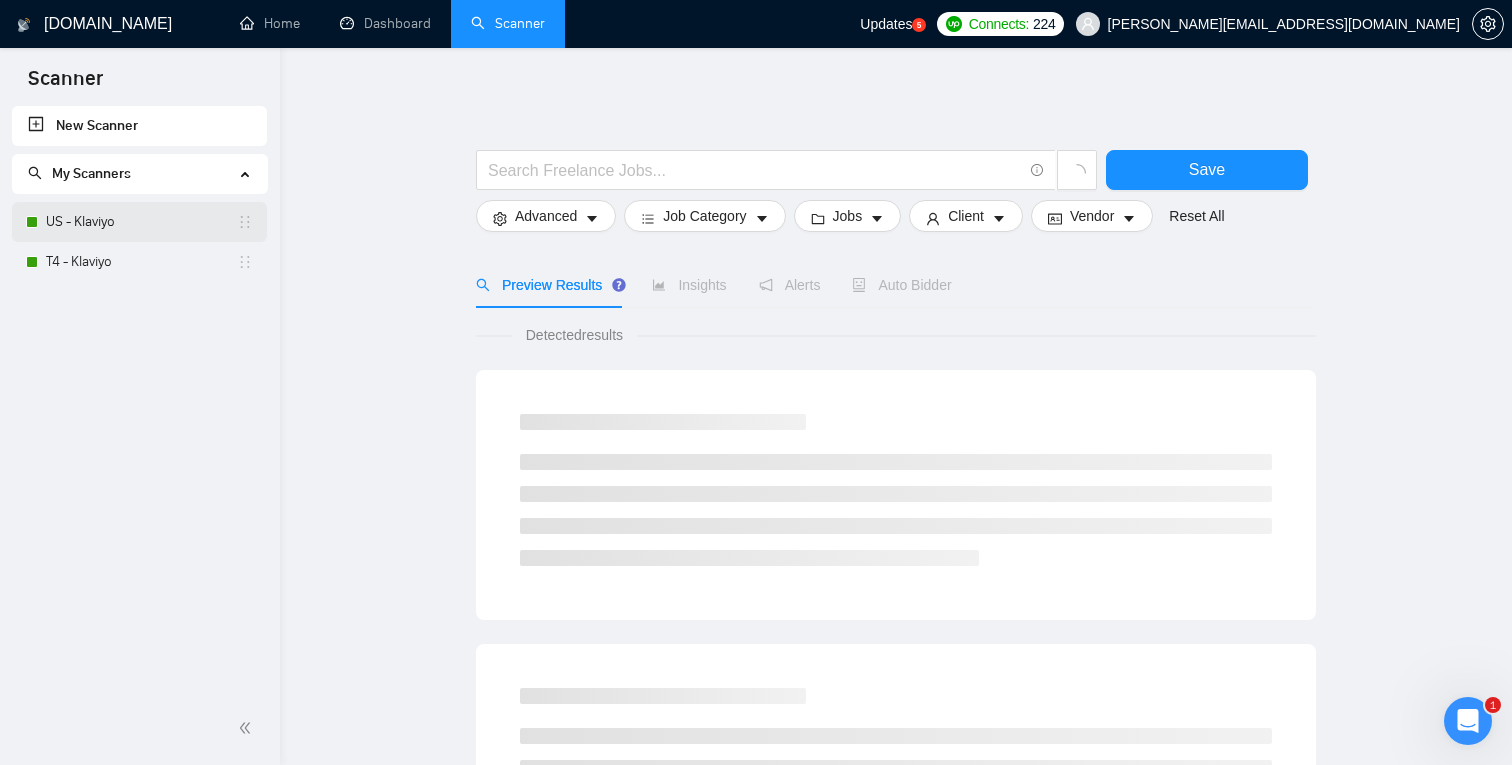 click on "US - Klaviyo" at bounding box center (141, 222) 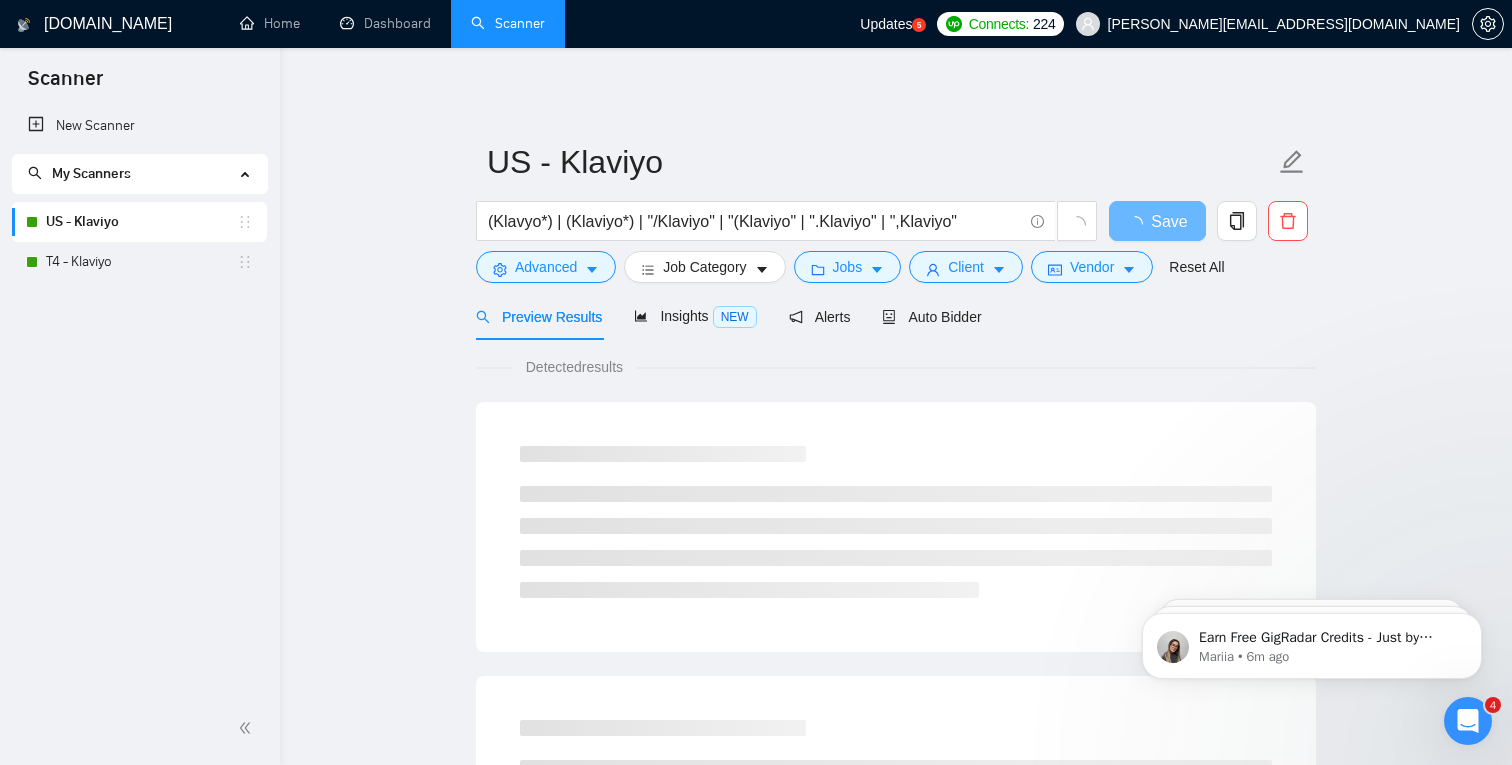 scroll, scrollTop: 0, scrollLeft: 0, axis: both 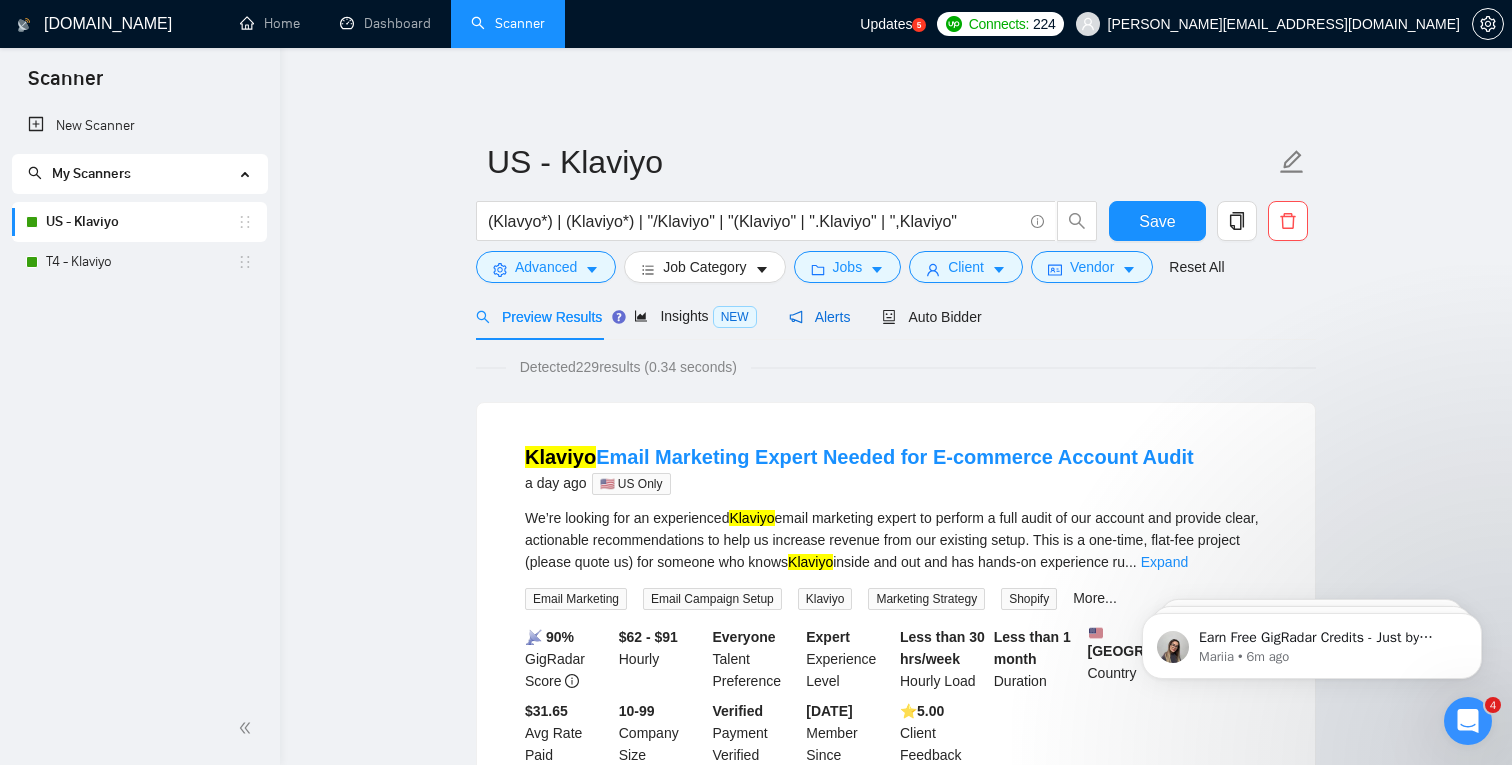 click on "Alerts" at bounding box center (820, 317) 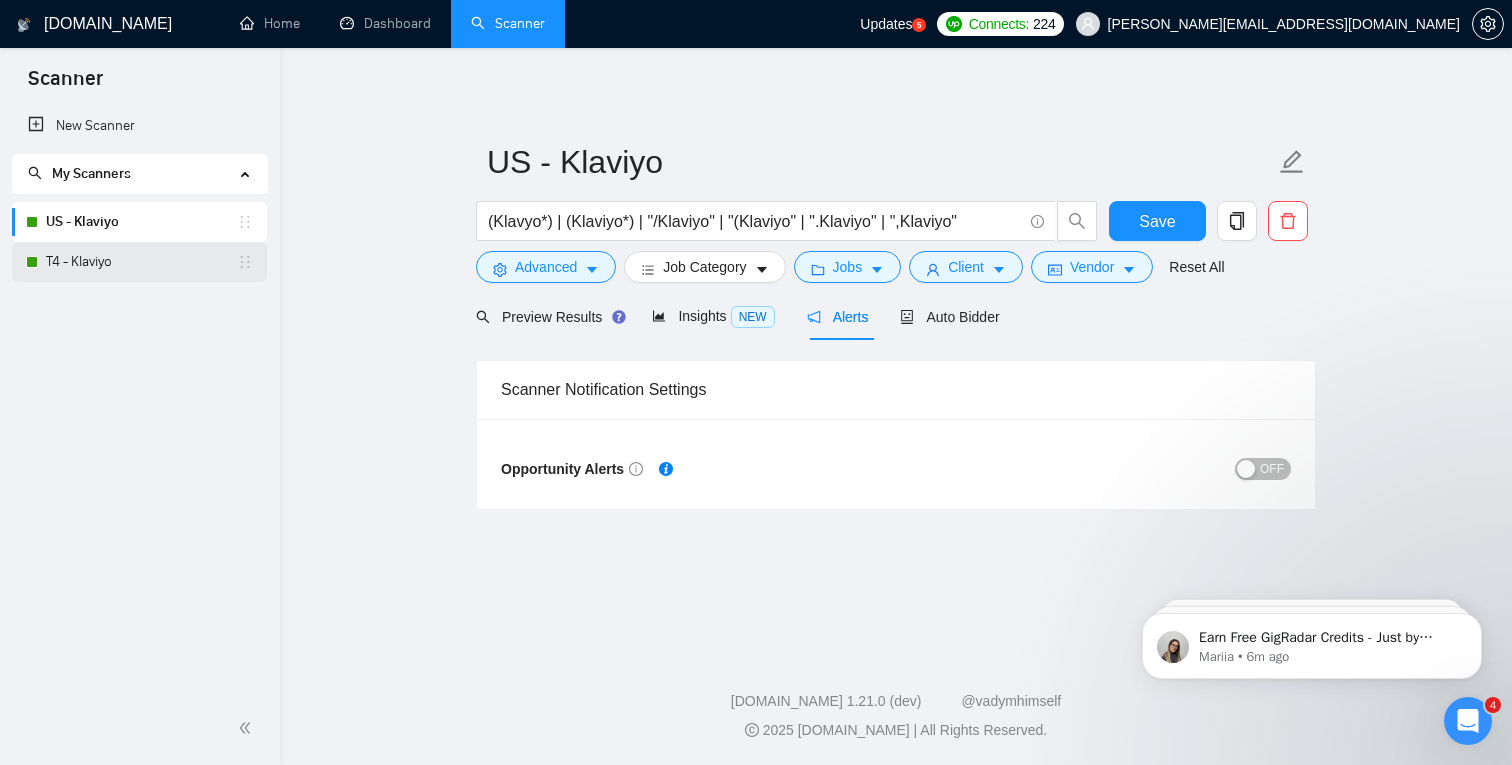 click on "T4 - Klaviyo" at bounding box center [141, 262] 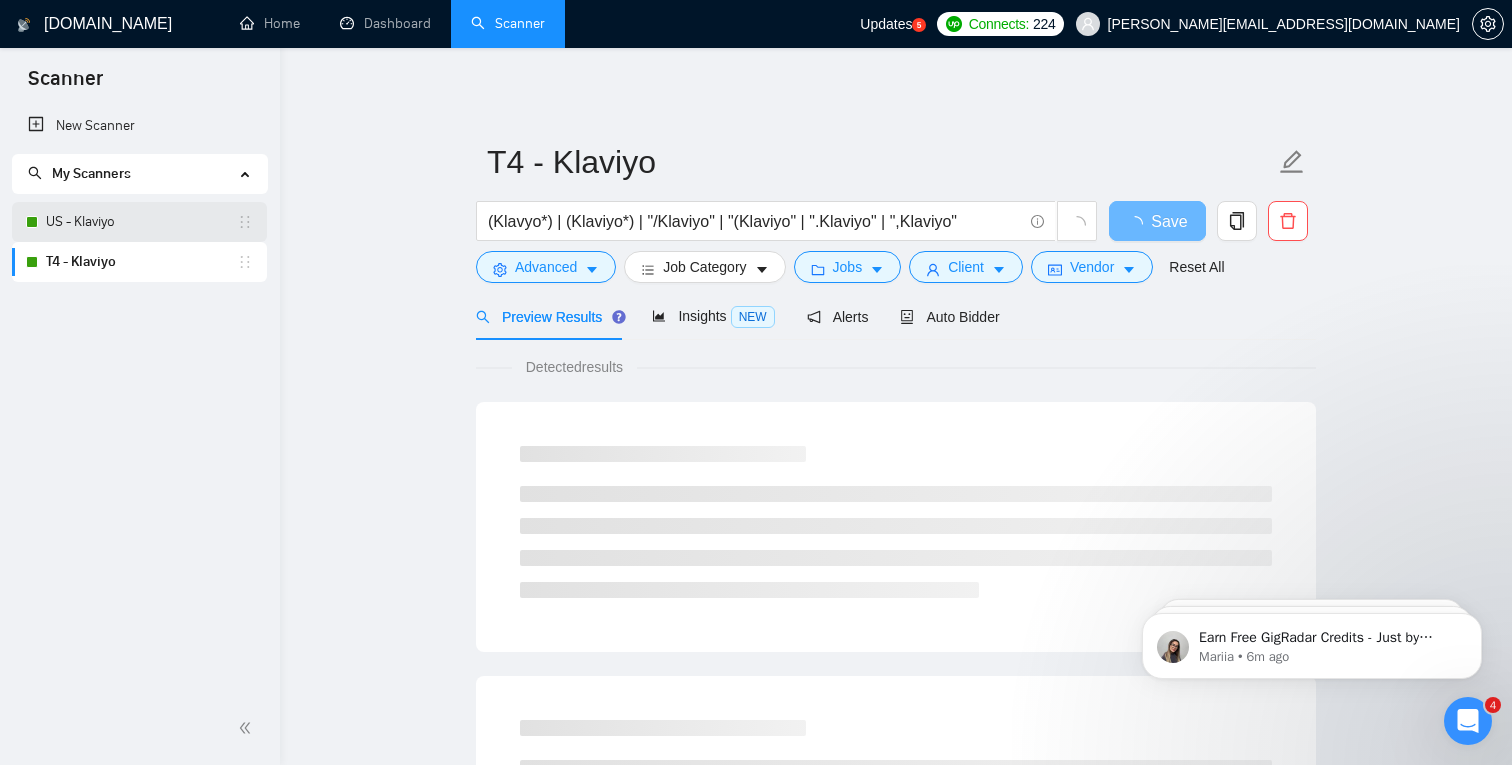 click on "US - Klaviyo" at bounding box center [141, 222] 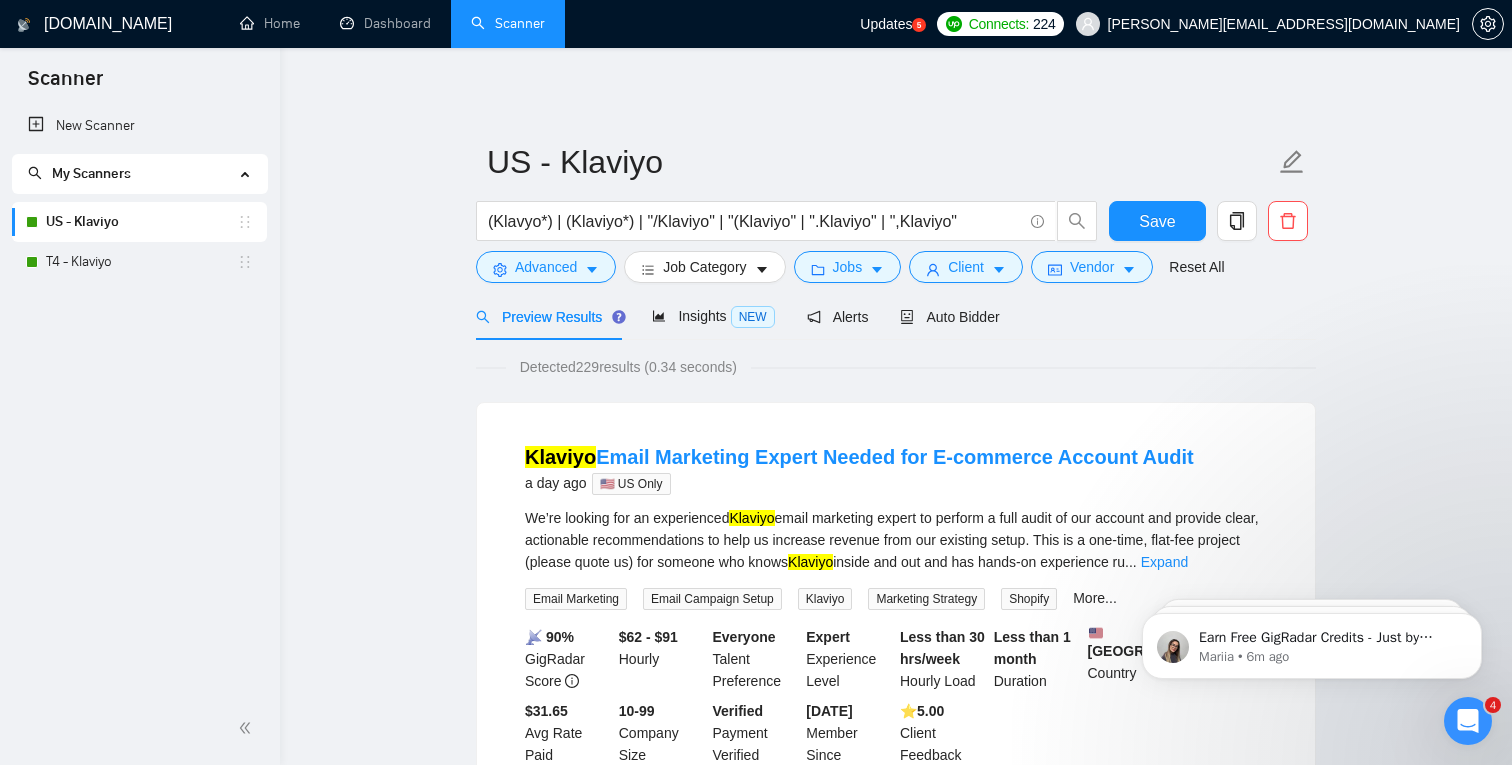 click on "Preview Results Insights NEW Alerts Auto Bidder" at bounding box center (738, 316) 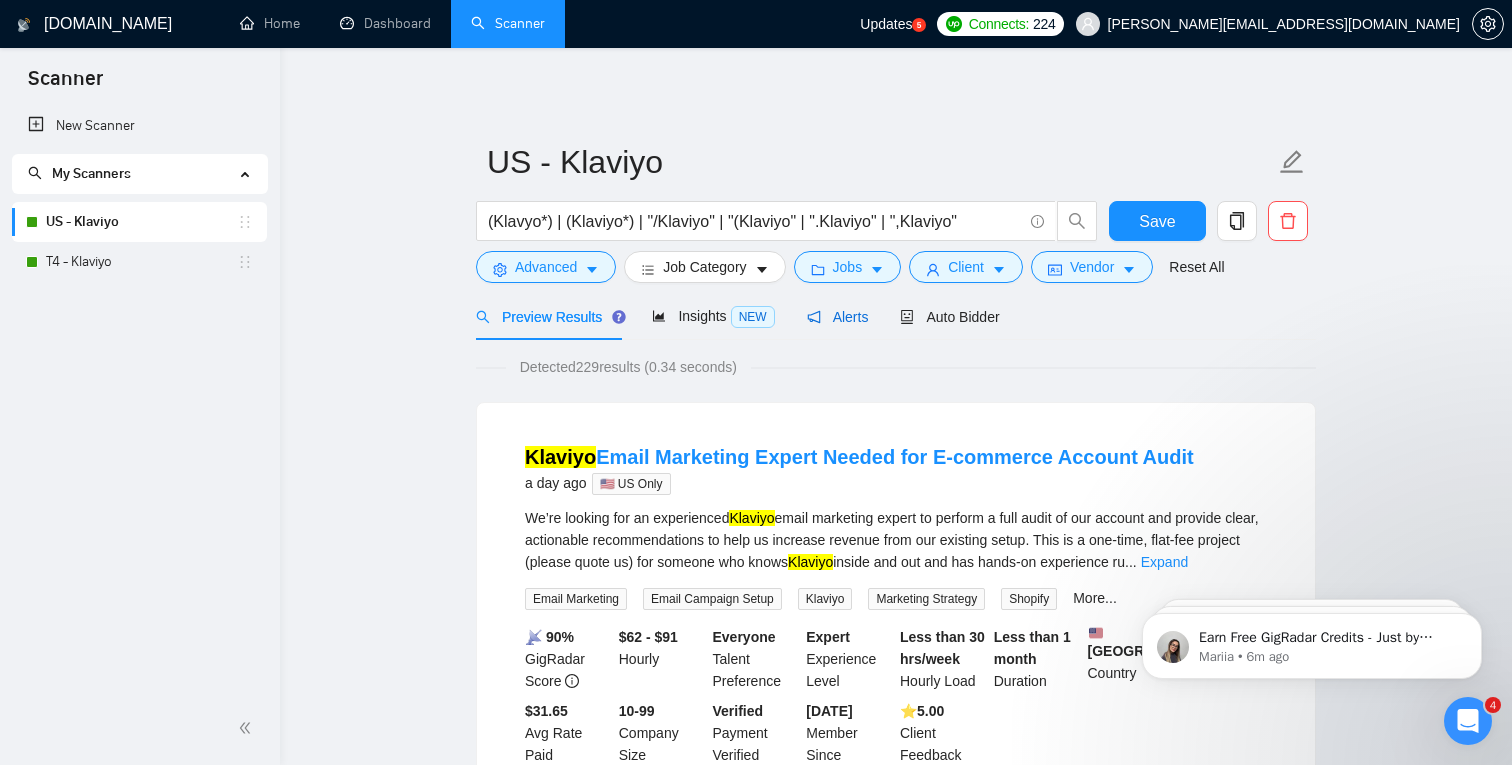 click on "Alerts" at bounding box center (838, 317) 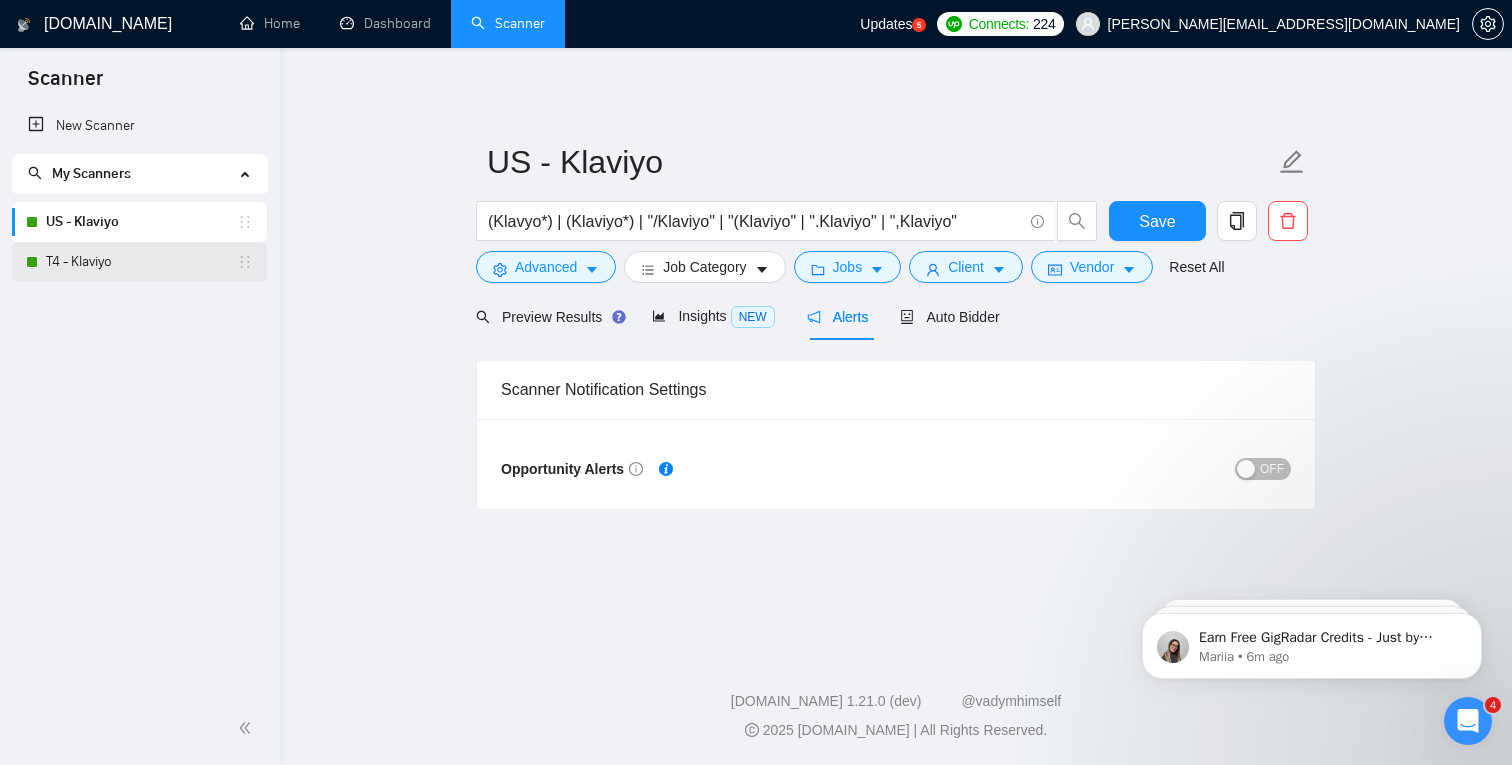 click on "T4 - Klaviyo" at bounding box center [141, 262] 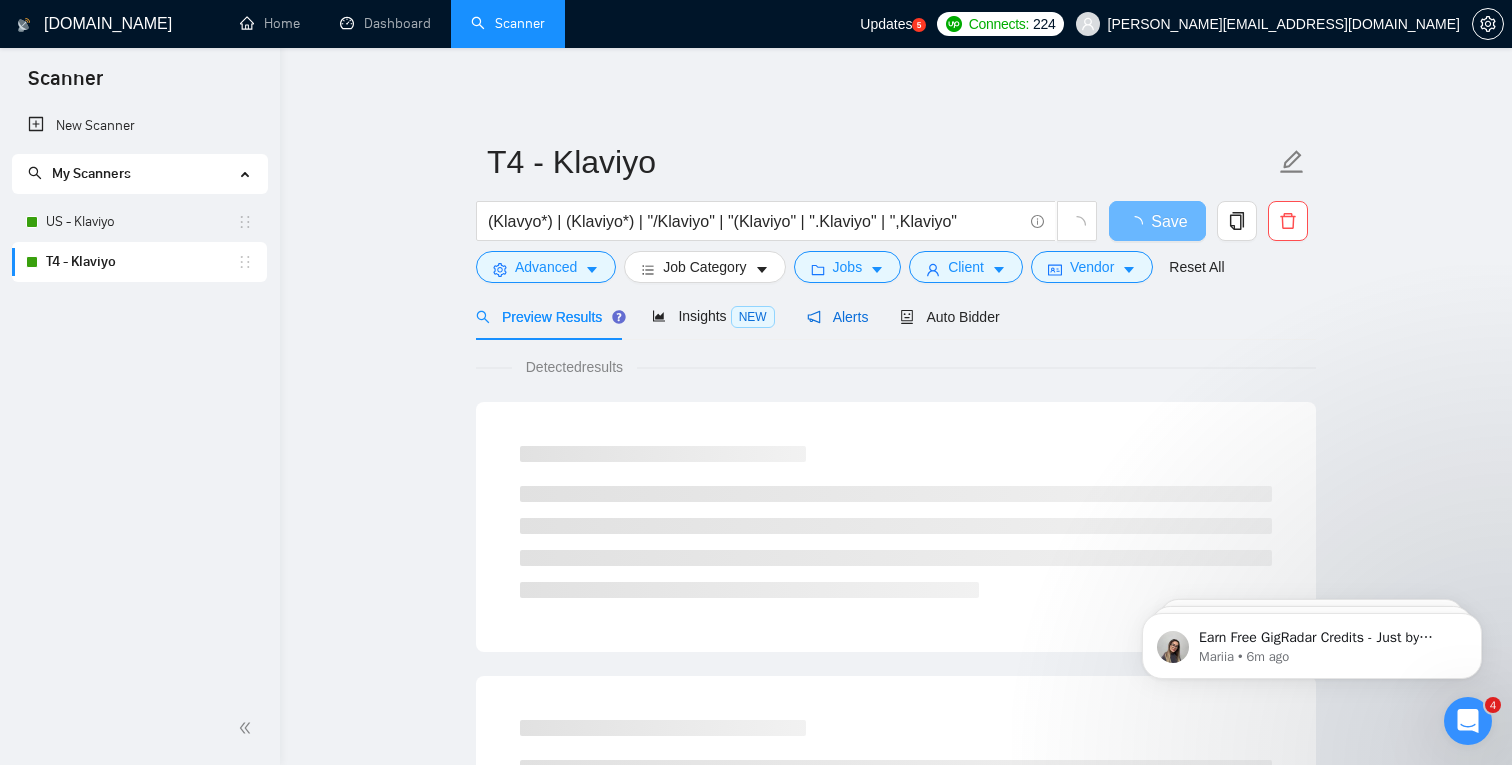 click on "Alerts" at bounding box center (838, 317) 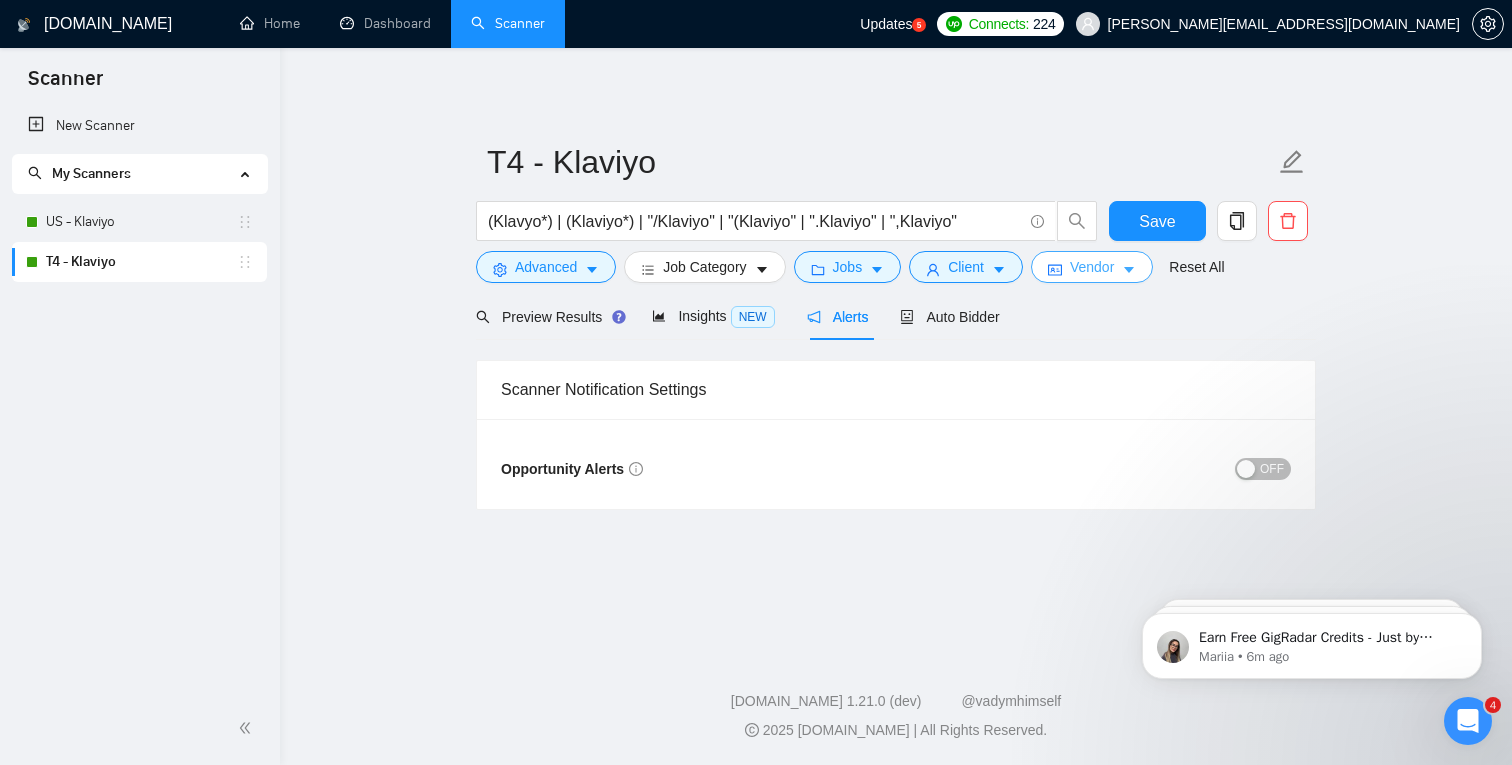 click on "Vendor" at bounding box center [1092, 267] 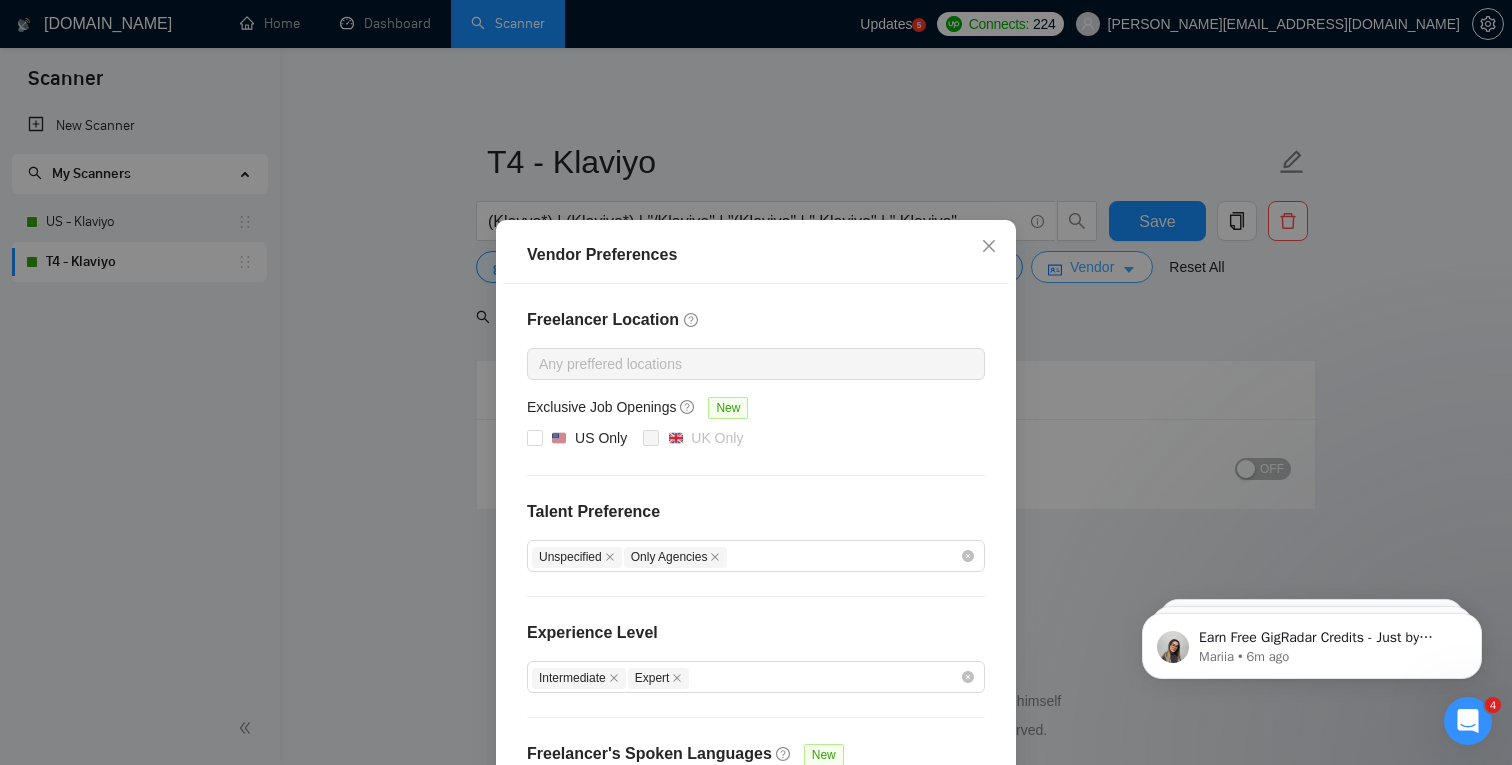 click on "Vendor Preferences Freelancer Location     Any preffered locations Exclusive Job Openings New US Only UK Only Talent Preference Unspecified Only Agencies   Experience Level Intermediate Expert   Freelancer's Spoken Languages New   Any preffered languages Reset OK" at bounding box center (756, 382) 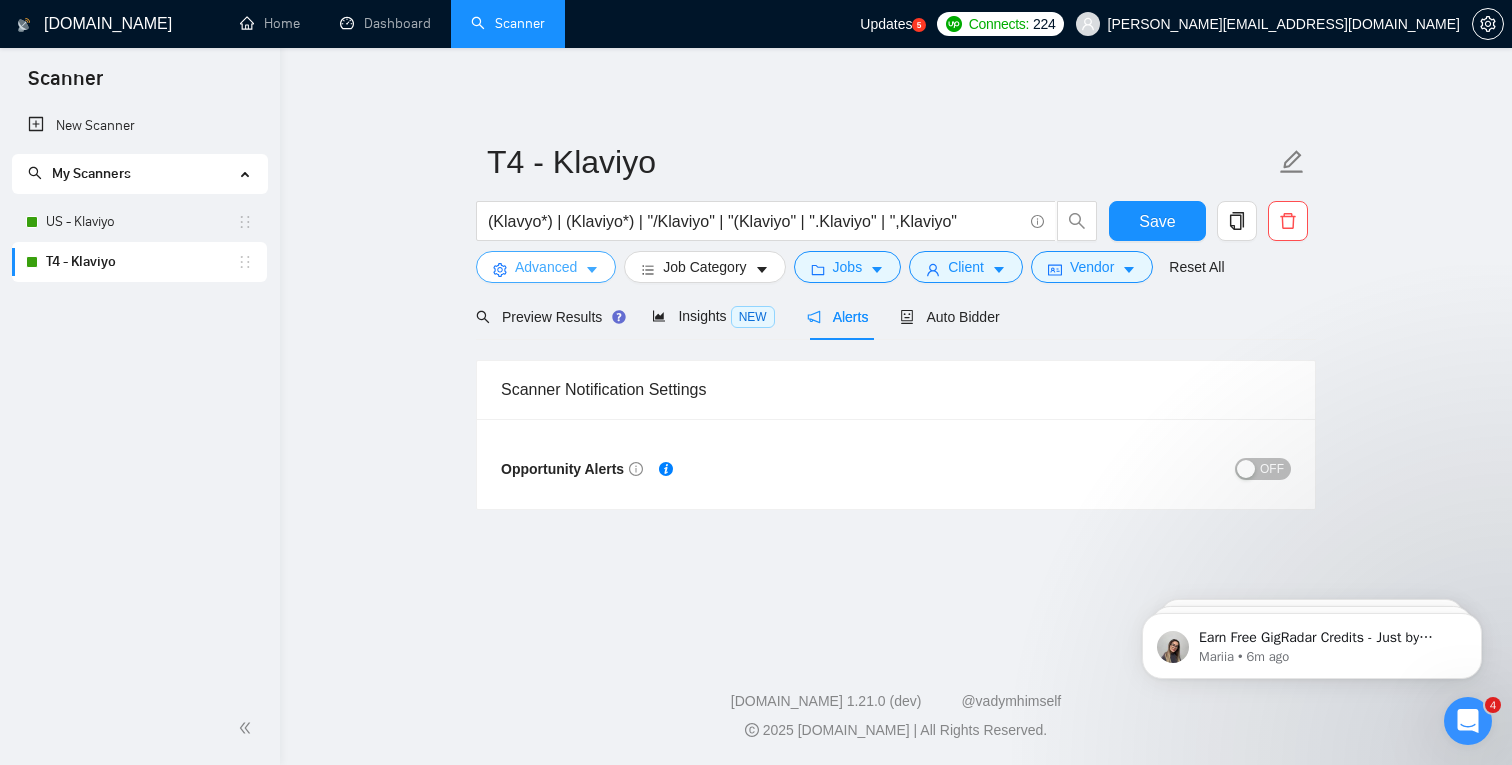 click on "Advanced" at bounding box center (546, 267) 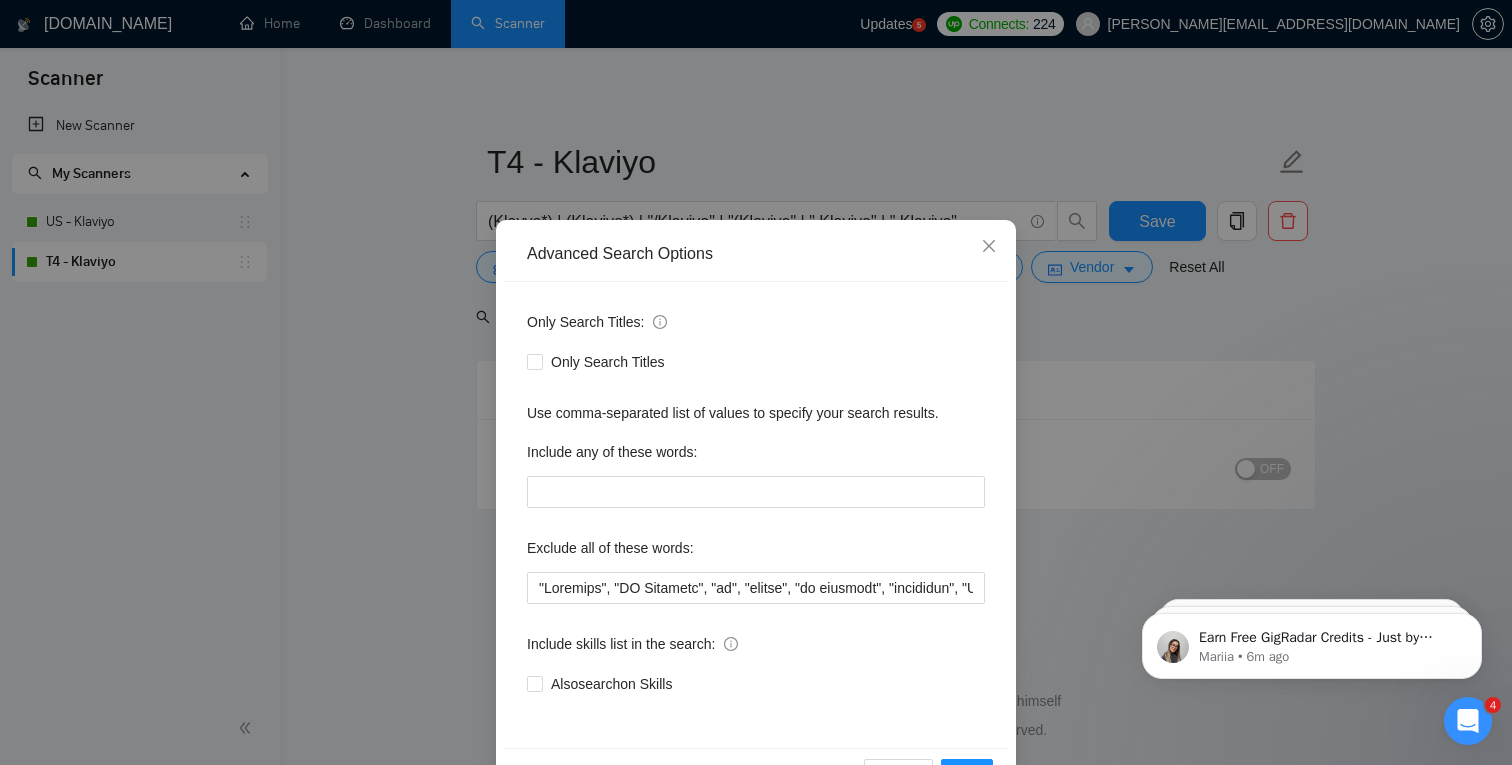 click on "Advanced Search Options Only Search Titles:   Only Search Titles Use comma-separated list of values to specify your search results. Include any of these words: Exclude all of these words: Include skills list in the search:   Also  search  on Skills Reset OK" at bounding box center [756, 382] 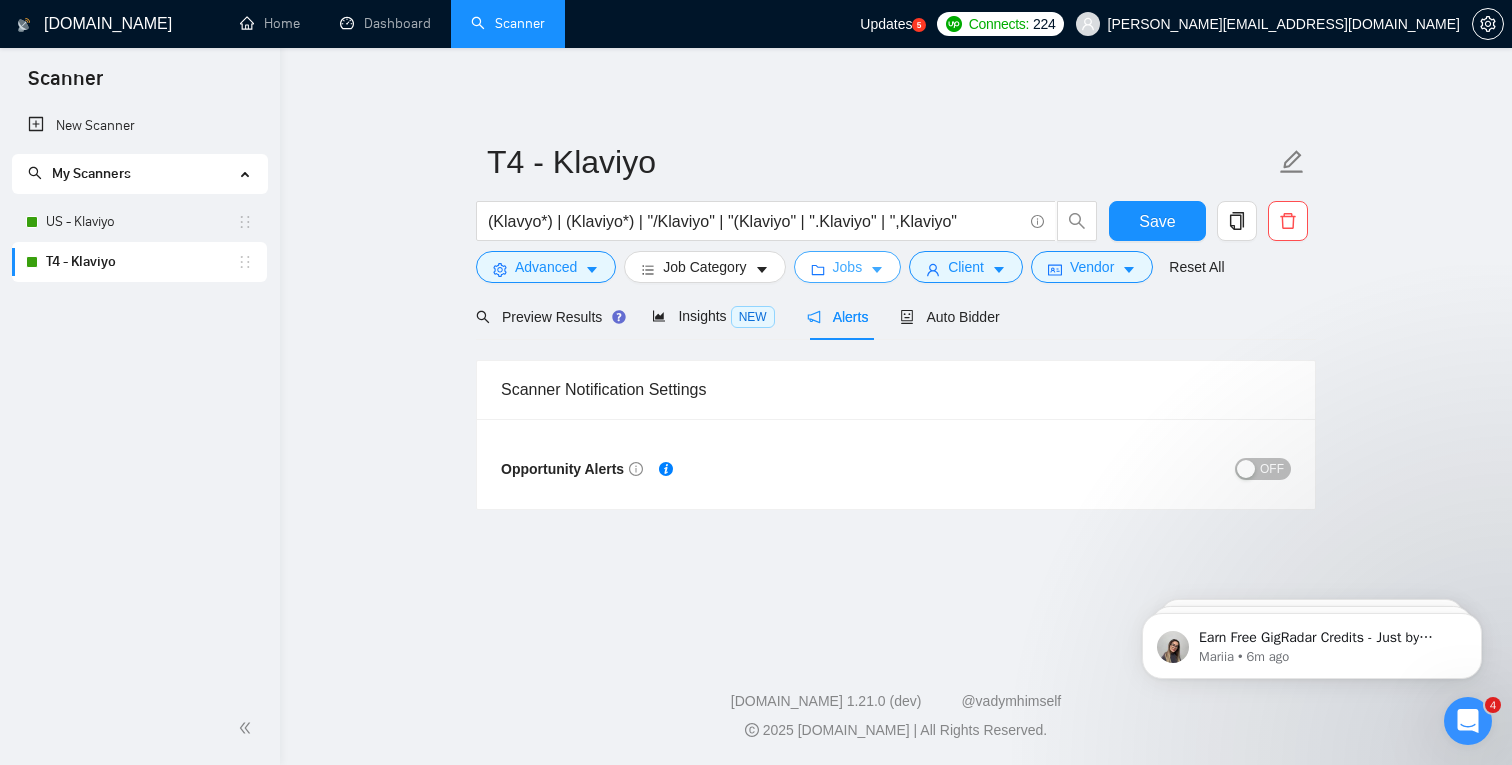click on "Jobs" at bounding box center [848, 267] 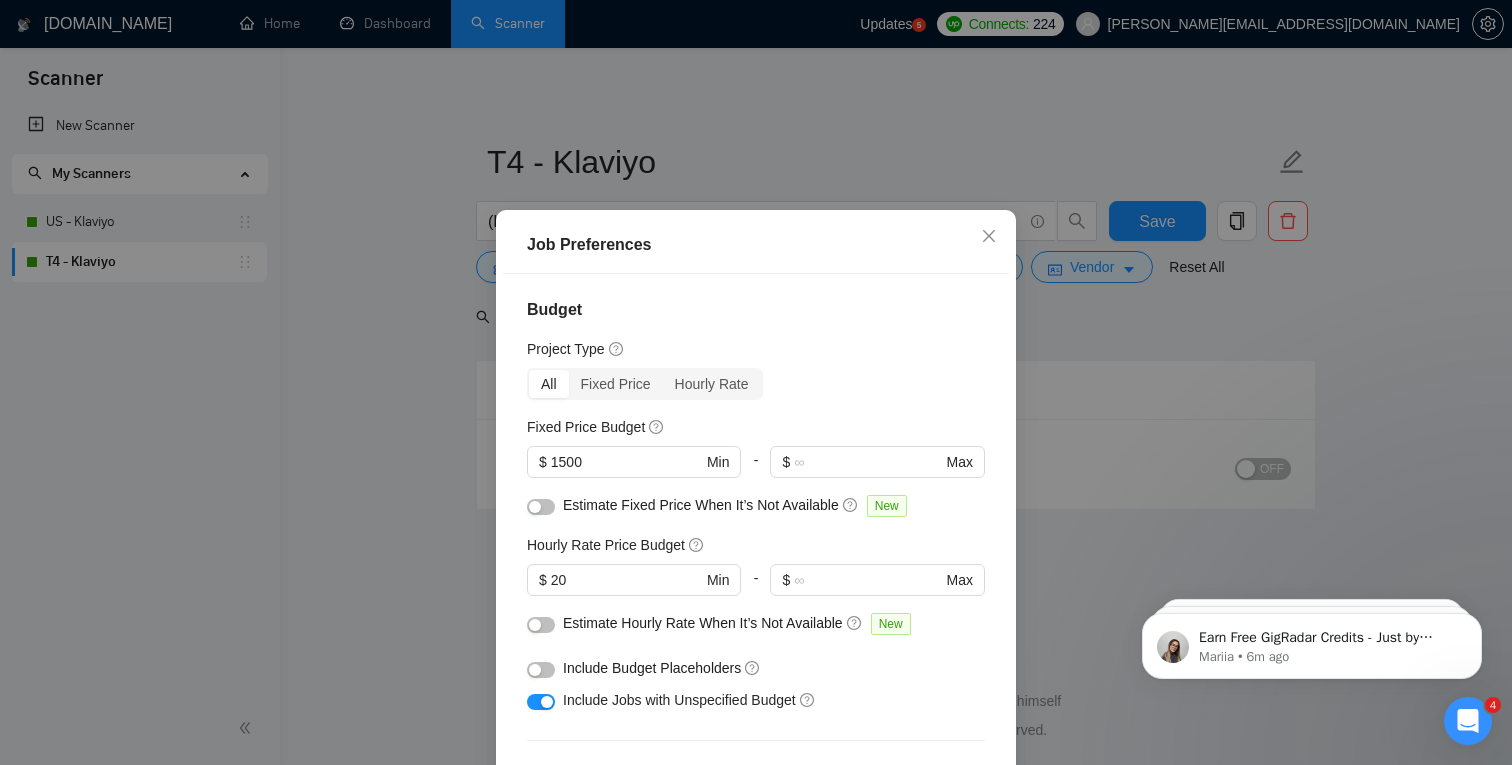 scroll, scrollTop: 592, scrollLeft: 0, axis: vertical 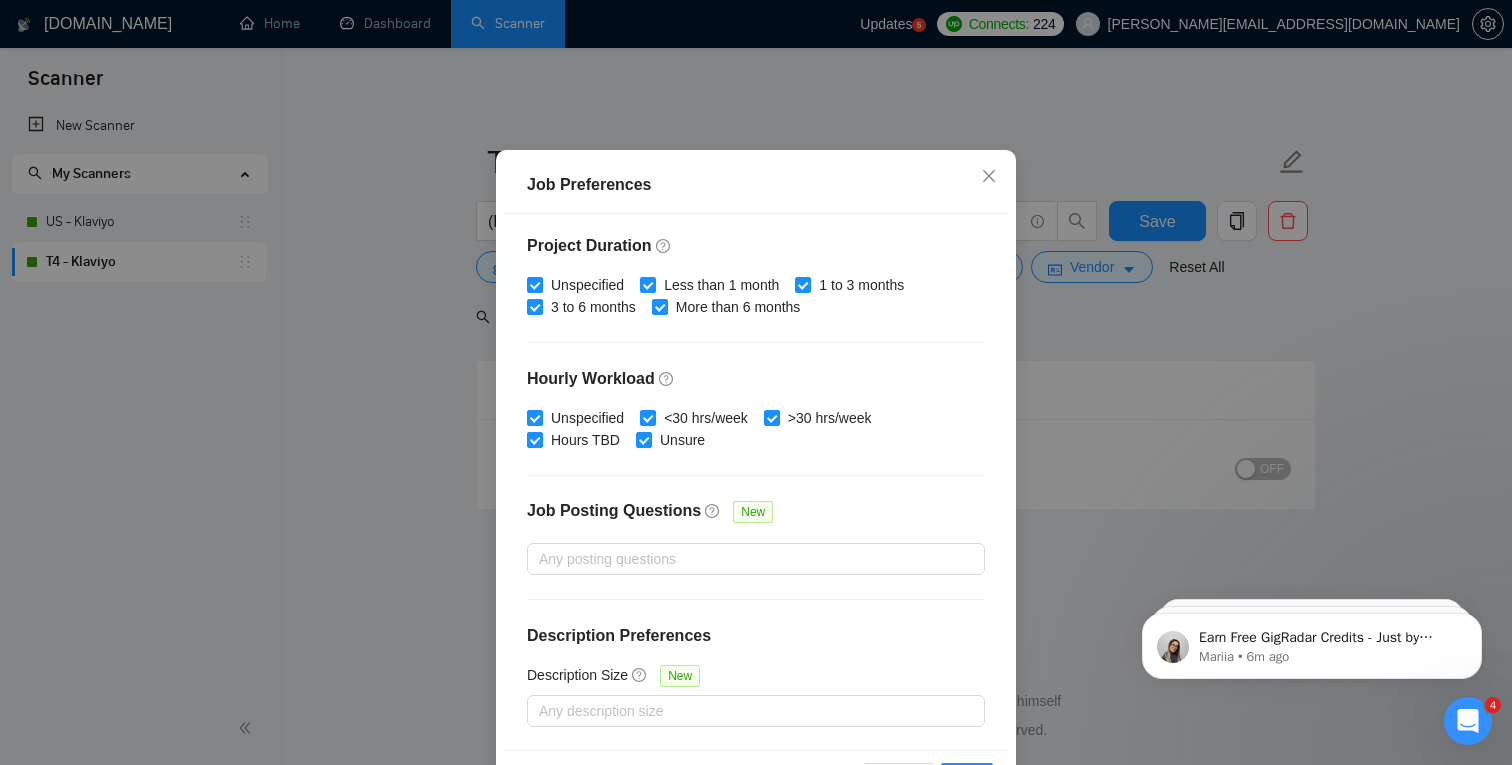 click on "Job Preferences Budget Project Type All Fixed Price Hourly Rate   Fixed Price Budget $ 1500 Min - $ Max Estimate Fixed Price When It’s Not Available New   Hourly Rate Price Budget $ 20 Min - $ Max Estimate Hourly Rate When It’s Not Available New Include Budget Placeholders Include Jobs with Unspecified Budget   Connects Price New Min - Max Project Duration   Unspecified Less than 1 month 1 to 3 months 3 to 6 months More than 6 months Hourly Workload   Unspecified <30 hrs/week >30 hrs/week Hours TBD Unsure Job Posting Questions New   Any posting questions Description Preferences Description Size New   Any description size Reset OK" at bounding box center (756, 382) 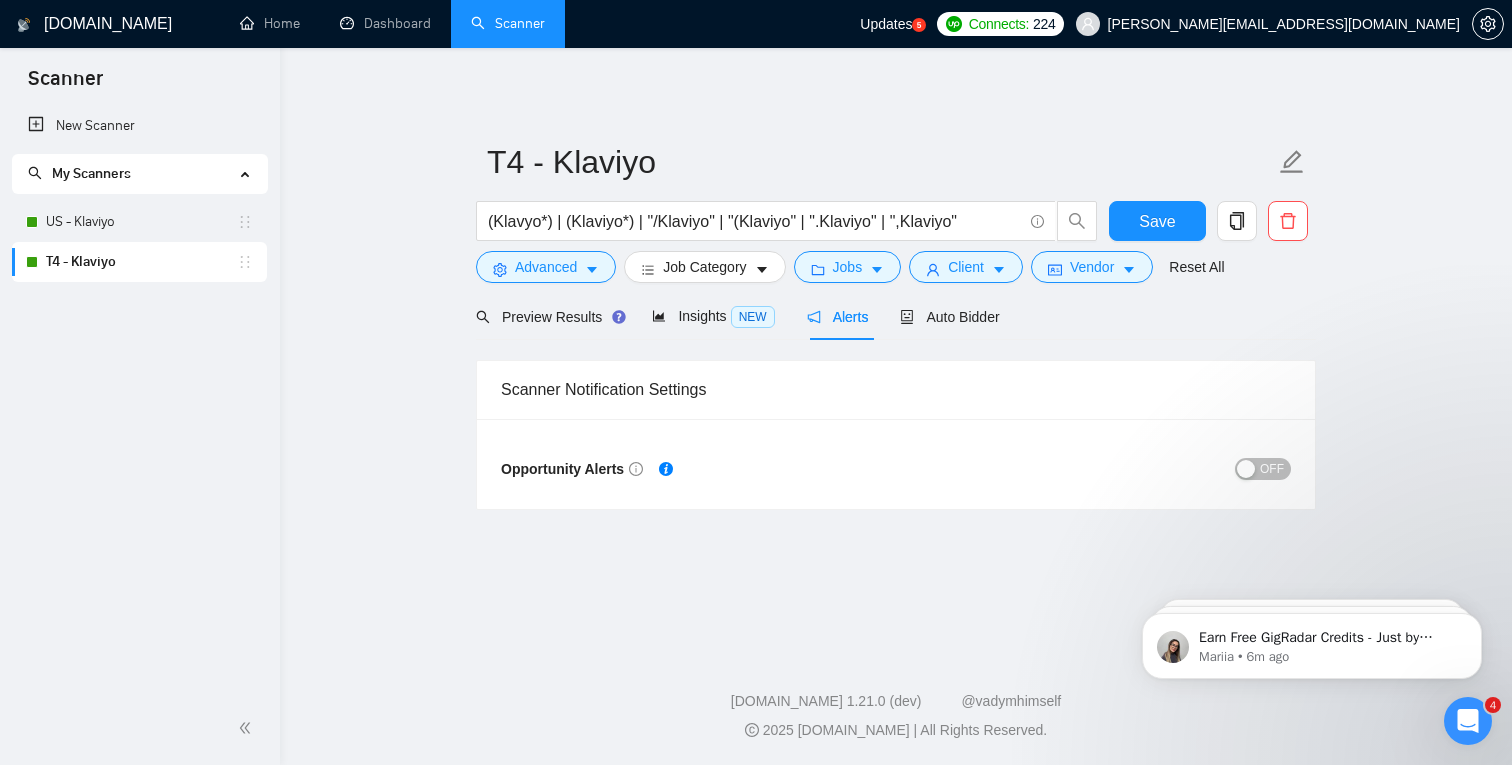 click on "T4 - Klaviyo (Klavyo*) | (Klaviyo*) | "/Klaviyo" | "(Klaviyo" | ".Klaviyo" | ",Klaviyo" Save Advanced   Job Category   Jobs   Client   Vendor   Reset All" at bounding box center [896, 211] 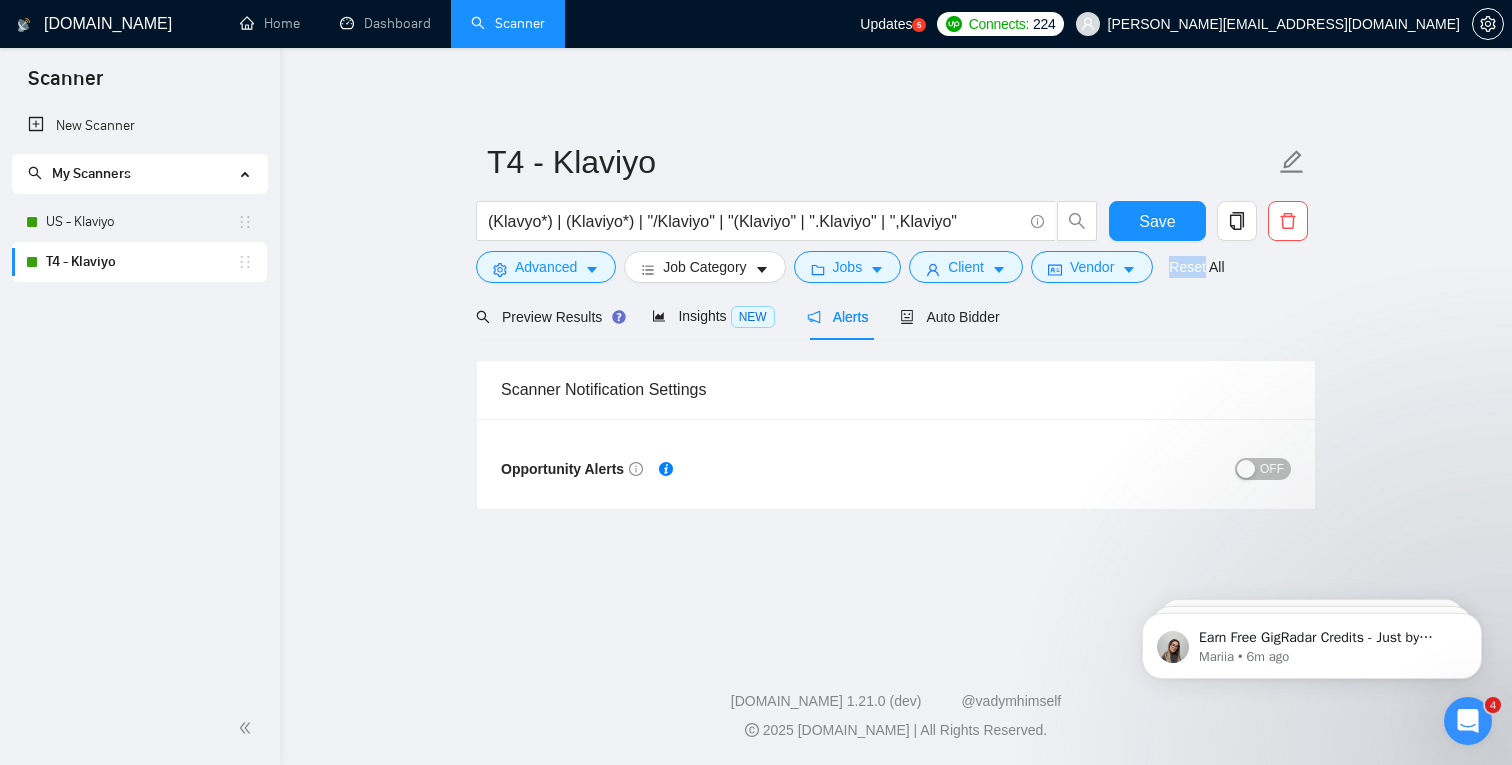 click on "T4 - Klaviyo (Klavyo*) | (Klaviyo*) | "/Klaviyo" | "(Klaviyo" | ".Klaviyo" | ",Klaviyo" Save Advanced   Job Category   Jobs   Client   Vendor   Reset All" at bounding box center [896, 211] 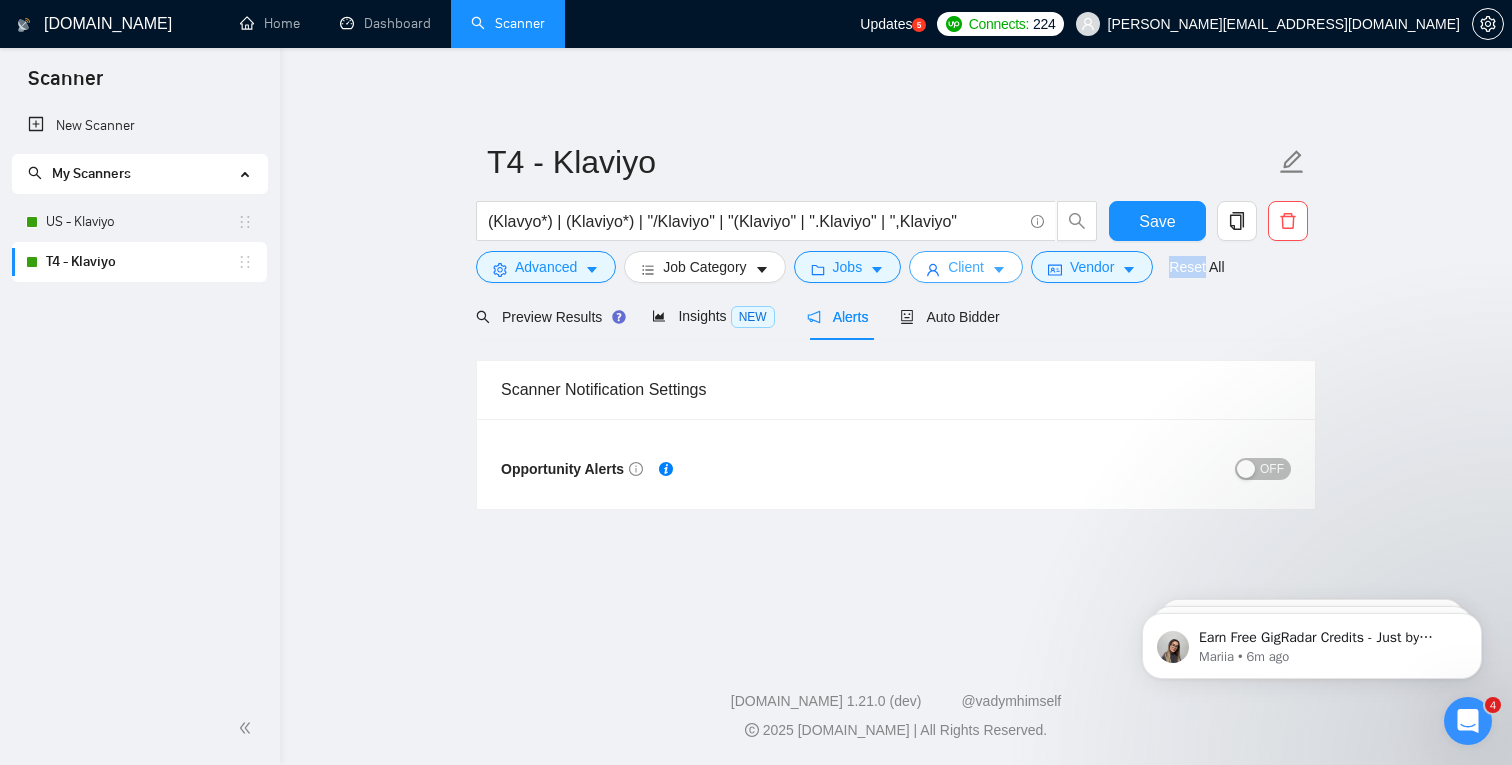click on "Client" at bounding box center (966, 267) 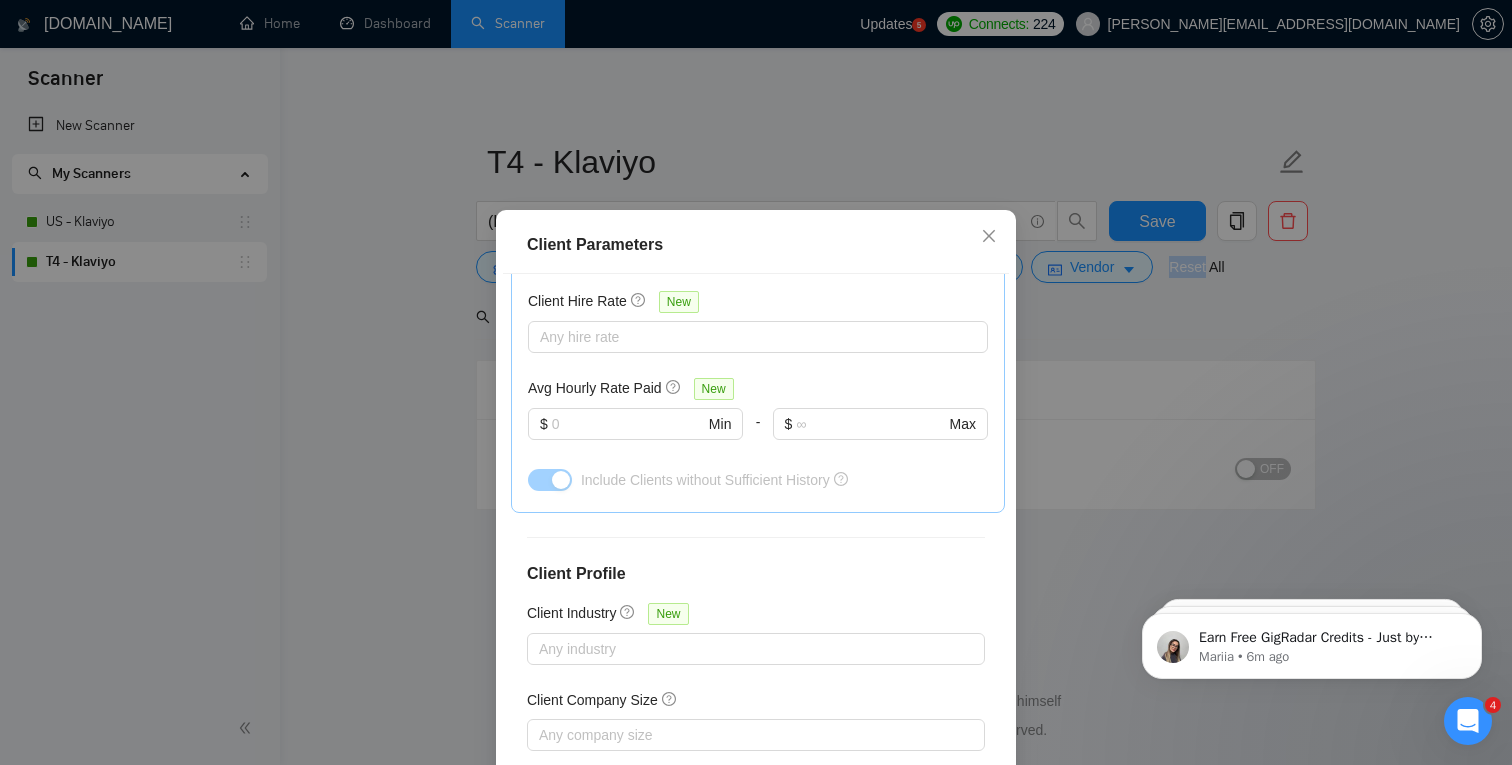 scroll, scrollTop: 710, scrollLeft: 0, axis: vertical 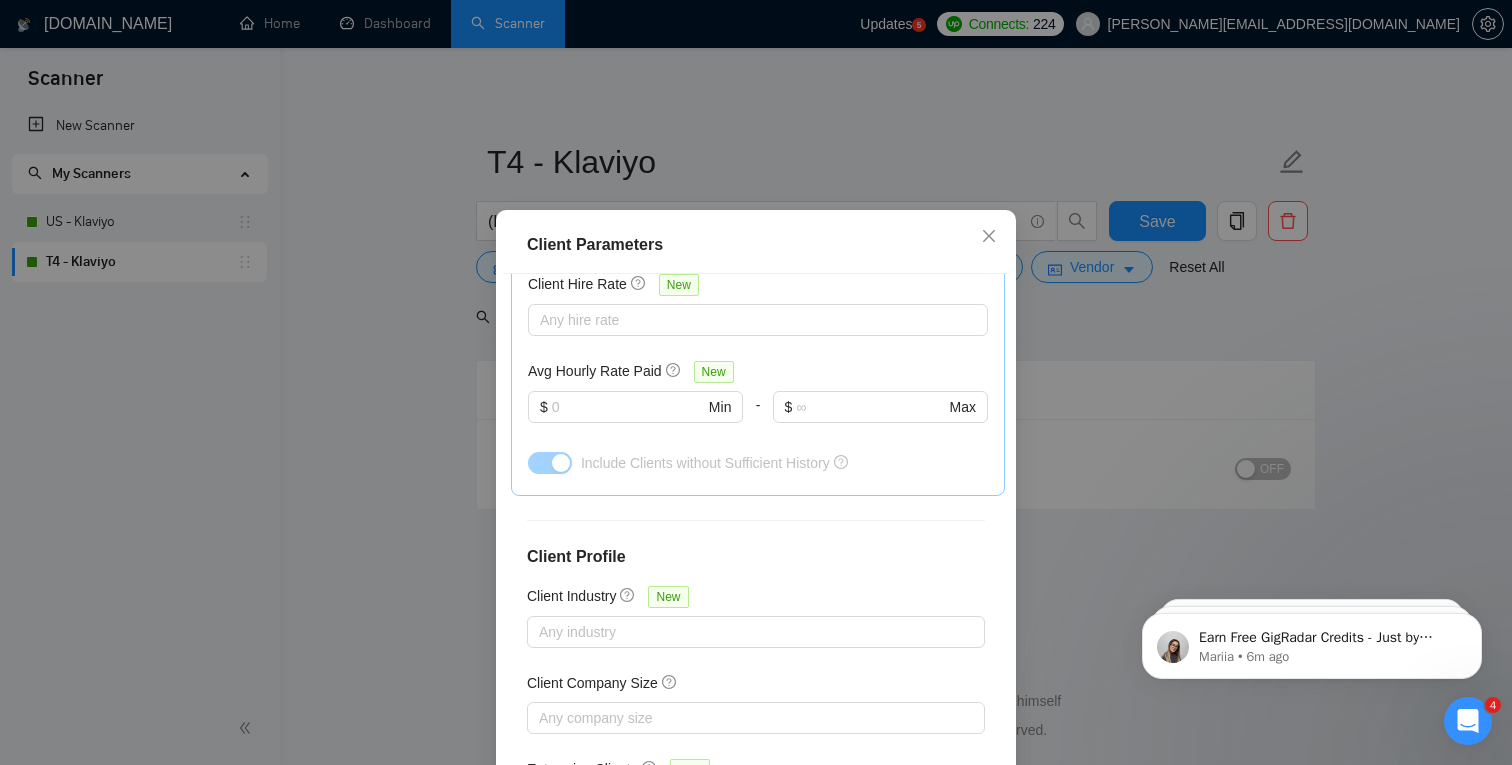 click on "Client Parameters Client Location Include Client Countries Canada Australia United Kingdom United States   Exclude Client Countries Africa India Pakistan Philippines   Client Rating Client Min Average Feedback Include clients with no feedback Client Payment Details Payment Verified Hire Rate Stats   Client Total Spent $ Min - $ Max Client Hire Rate New   Any hire rate   Avg Hourly Rate Paid New $ Min - $ Max Include Clients without Sufficient History Client Profile Client Industry New   Any industry Client Company Size   Any company size Enterprise Clients New   Any clients Reset OK" at bounding box center (756, 382) 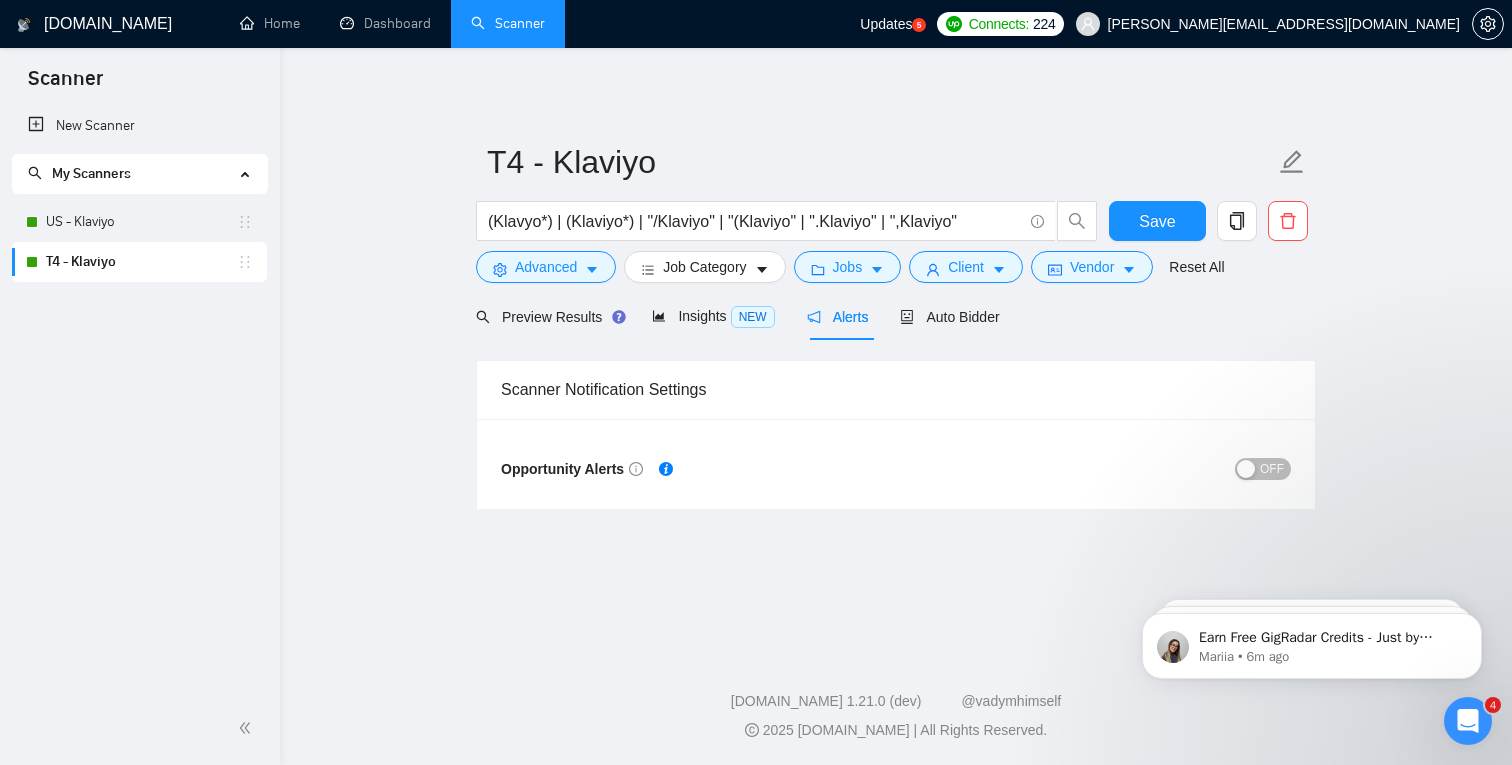 click on "T4 - Klaviyo (Klavyo*) | (Klaviyo*) | "/Klaviyo" | "(Klaviyo" | ".Klaviyo" | ",Klaviyo" Save Advanced   Job Category   Jobs   Client   Vendor   Reset All" at bounding box center (896, 211) 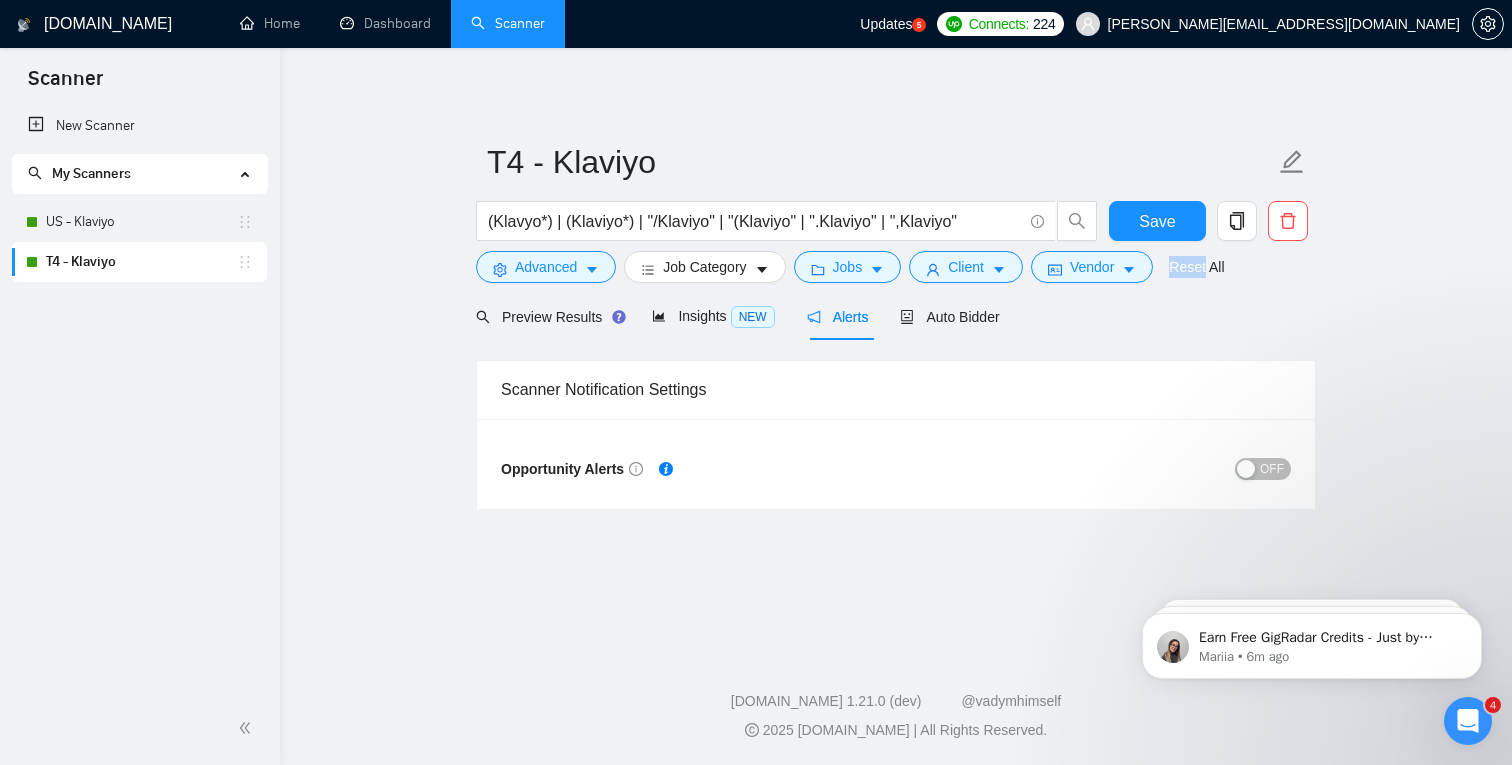 click on "T4 - Klaviyo (Klavyo*) | (Klaviyo*) | "/Klaviyo" | "(Klaviyo" | ".Klaviyo" | ",Klaviyo" Save Advanced   Job Category   Jobs   Client   Vendor   Reset All" at bounding box center [896, 211] 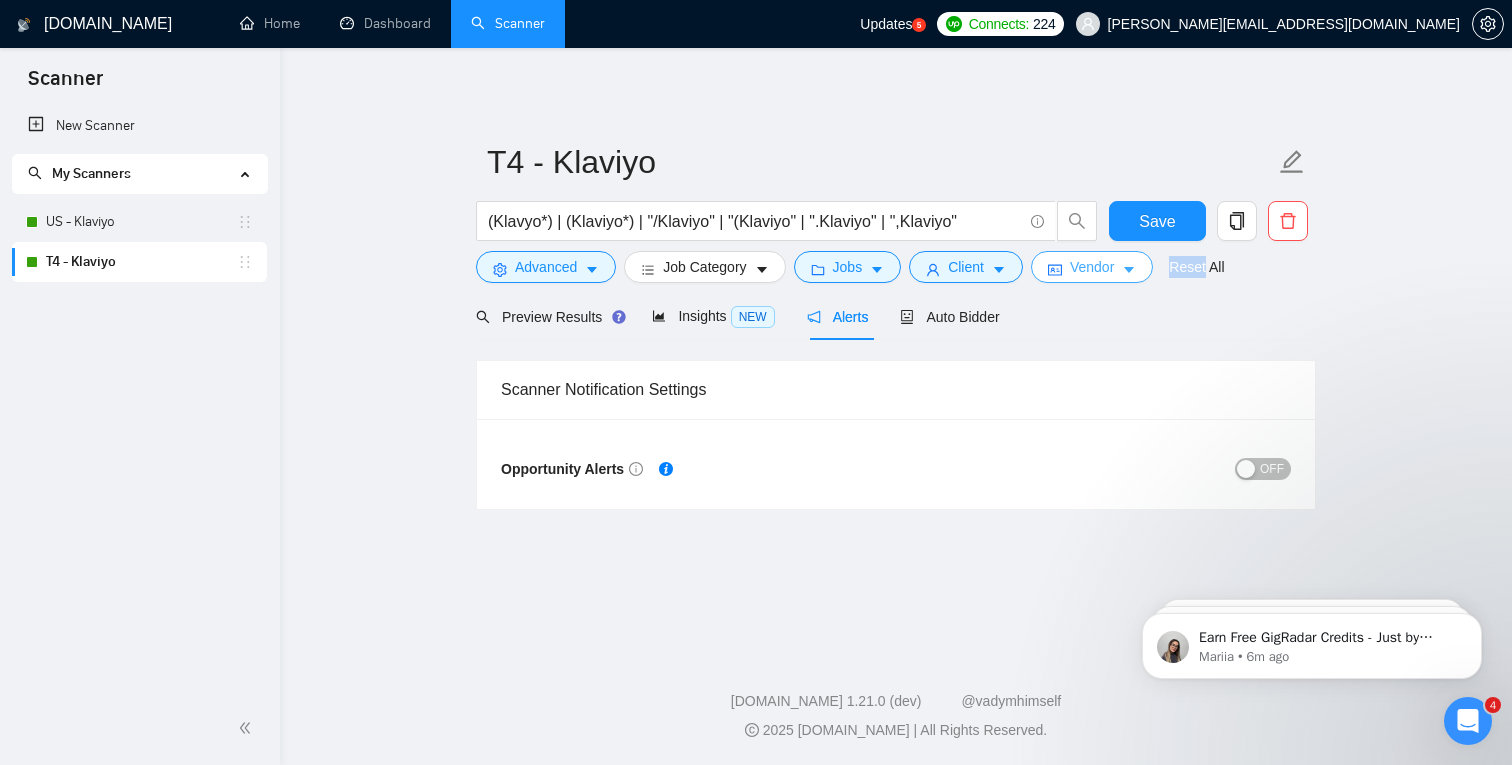 click on "Vendor" at bounding box center (1092, 267) 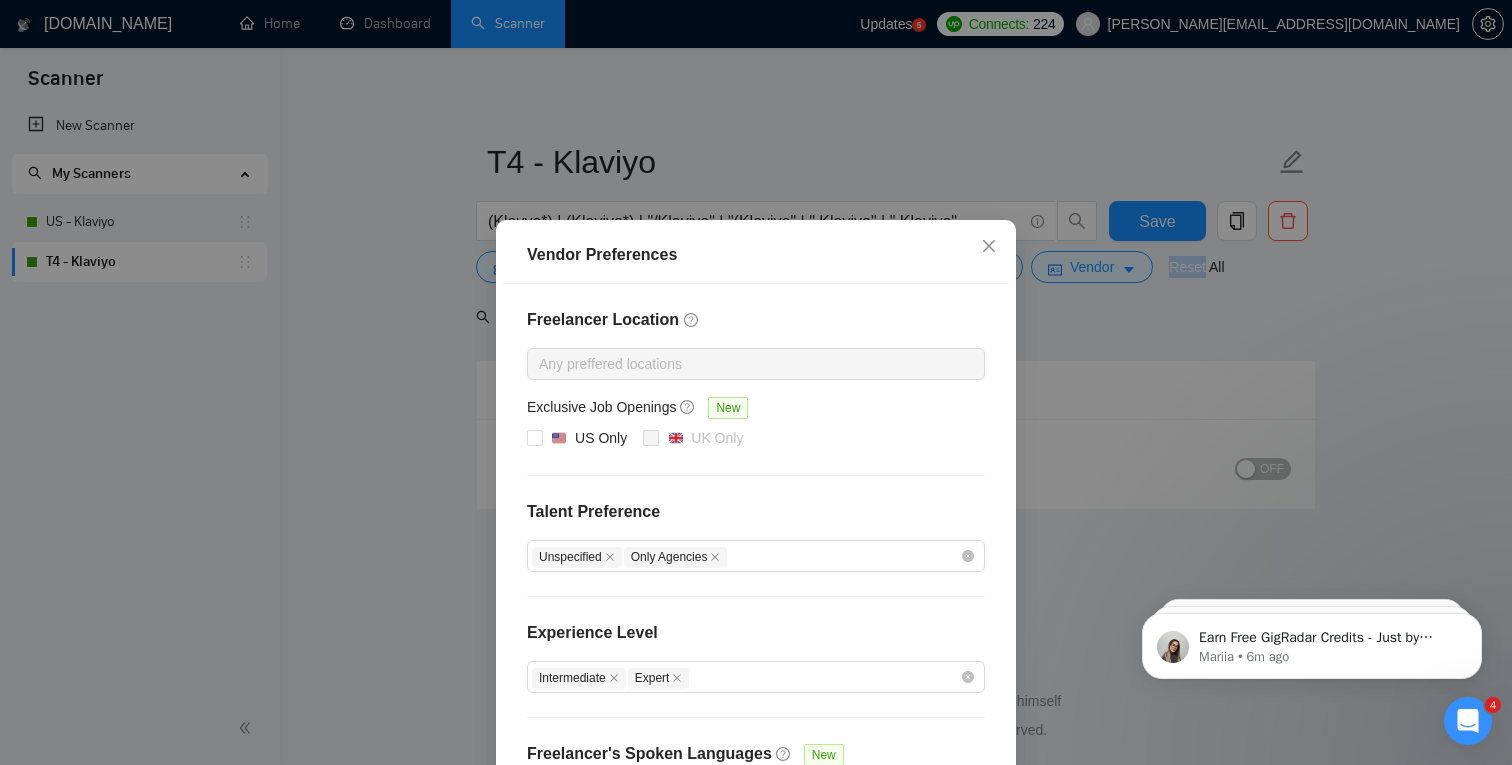 scroll, scrollTop: 160, scrollLeft: 0, axis: vertical 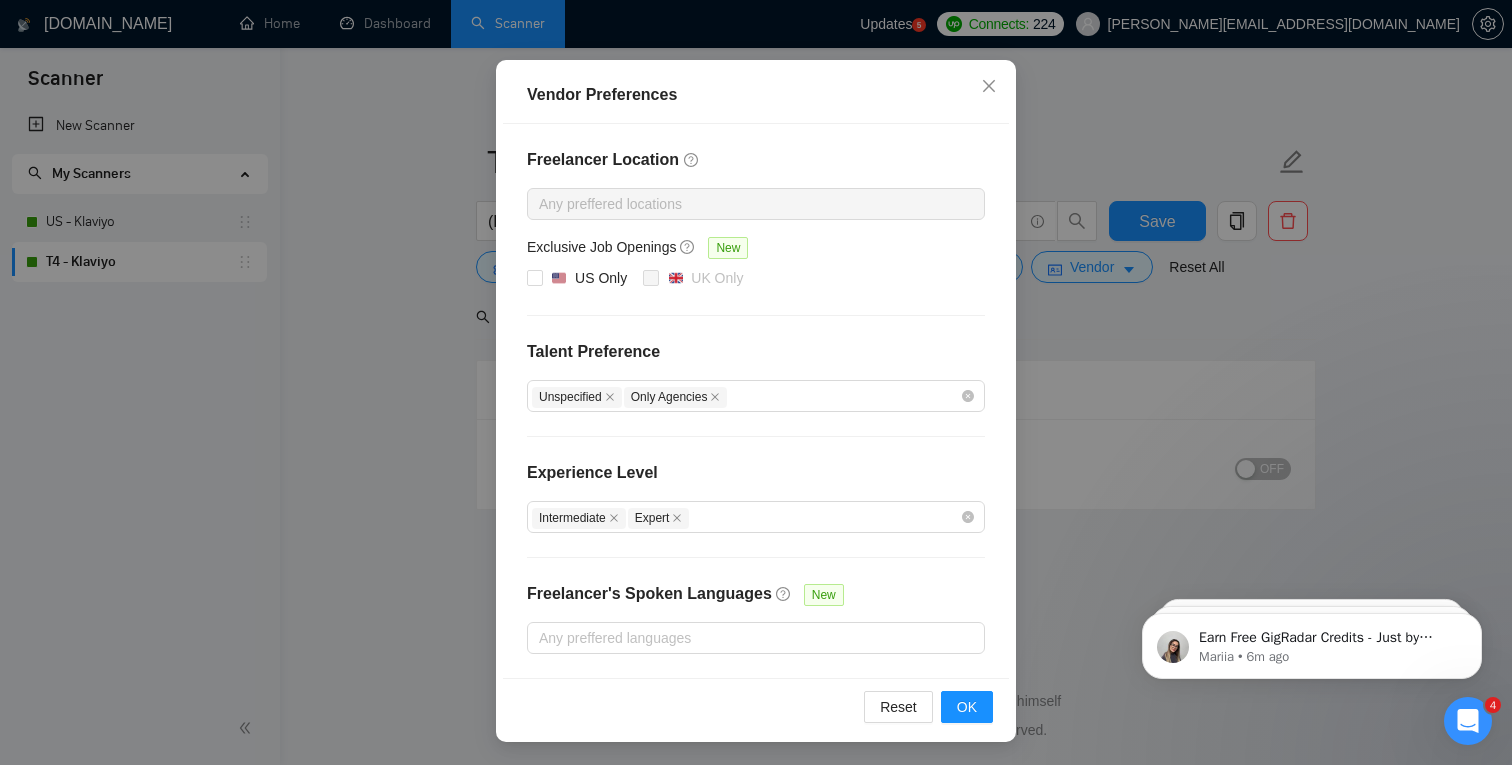 click on "Vendor Preferences Freelancer Location     Any preffered locations Exclusive Job Openings New US Only UK Only Talent Preference Unspecified Only Agencies   Experience Level Intermediate Expert   Freelancer's Spoken Languages New   Any preffered languages Reset OK" at bounding box center [756, 382] 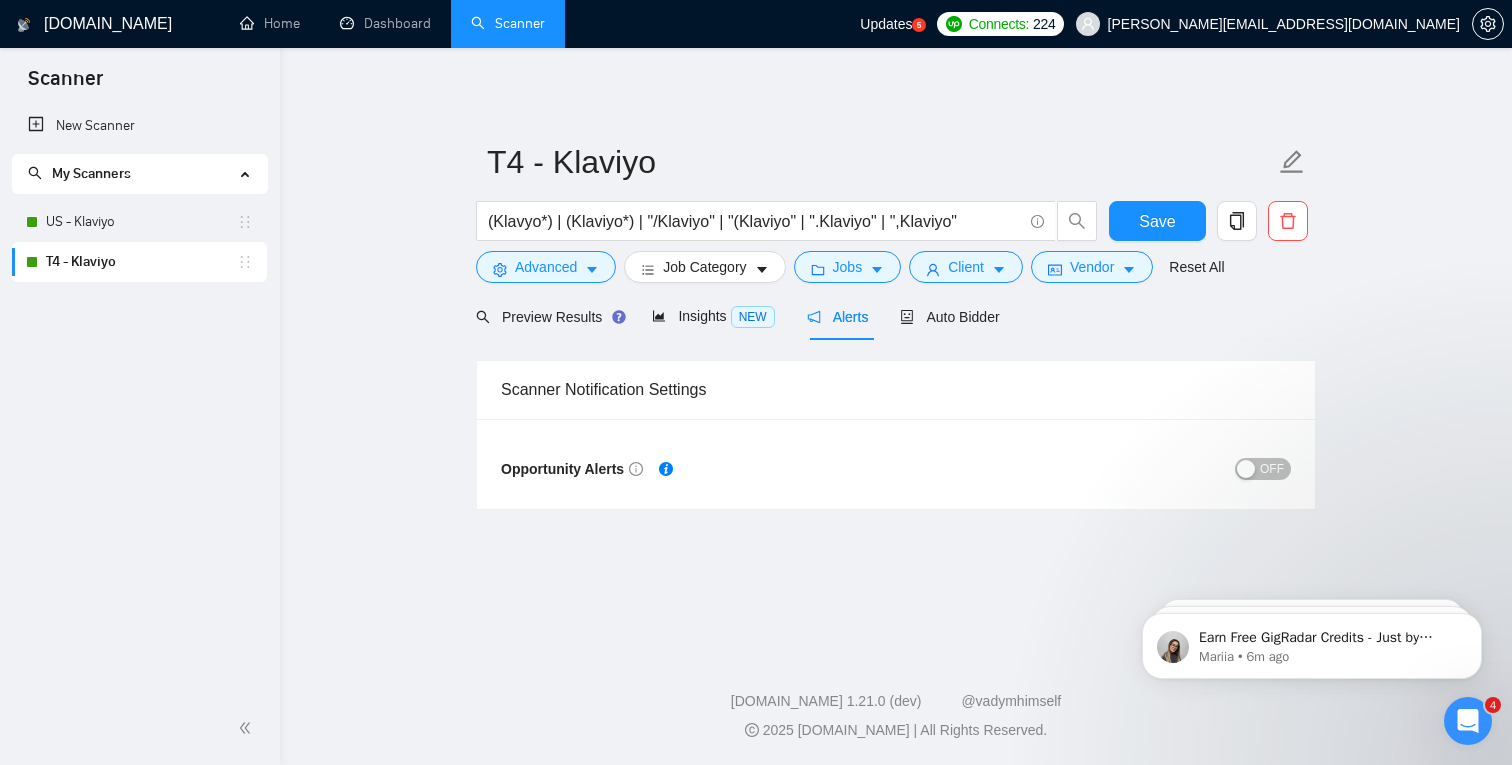 scroll, scrollTop: 60, scrollLeft: 0, axis: vertical 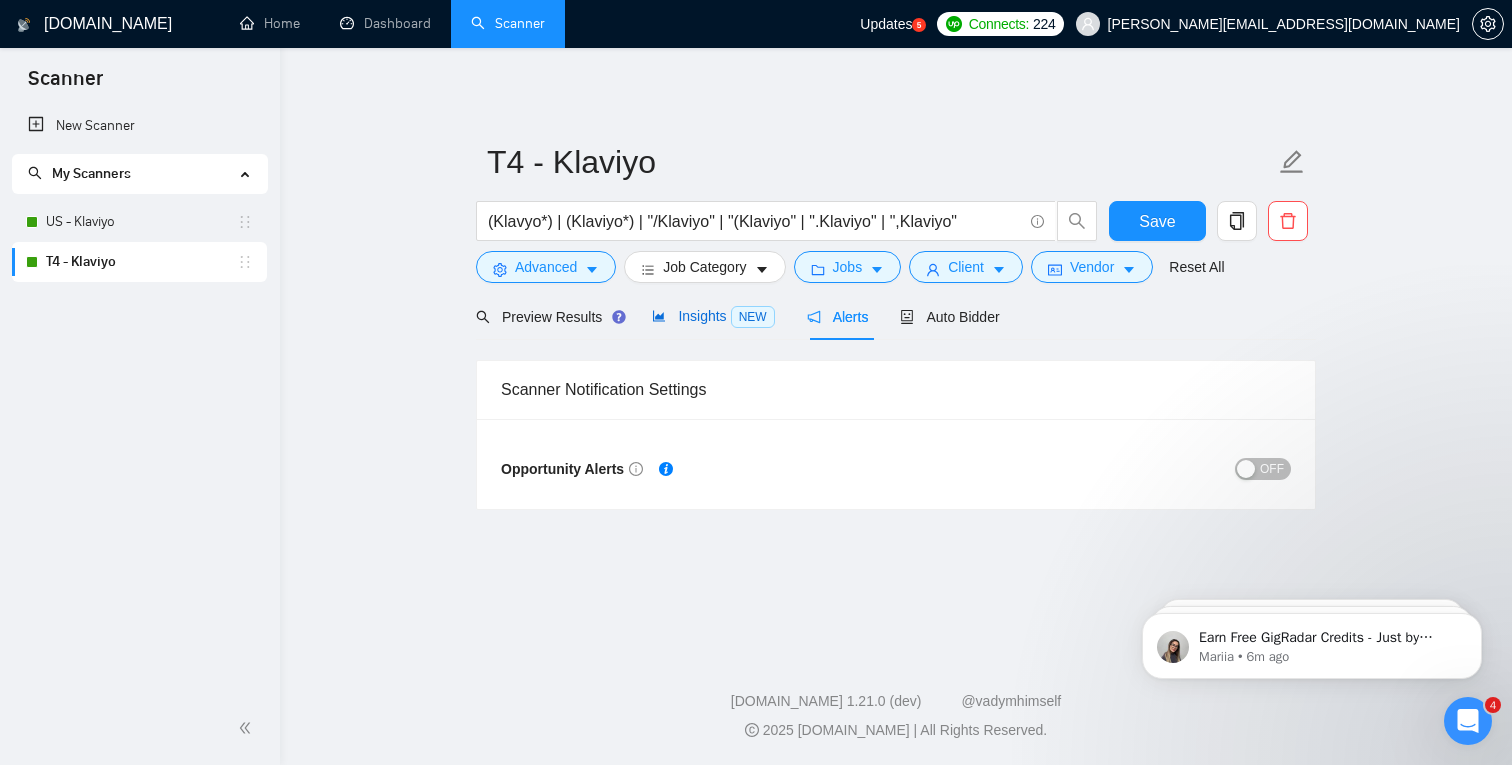 click on "NEW" at bounding box center [753, 317] 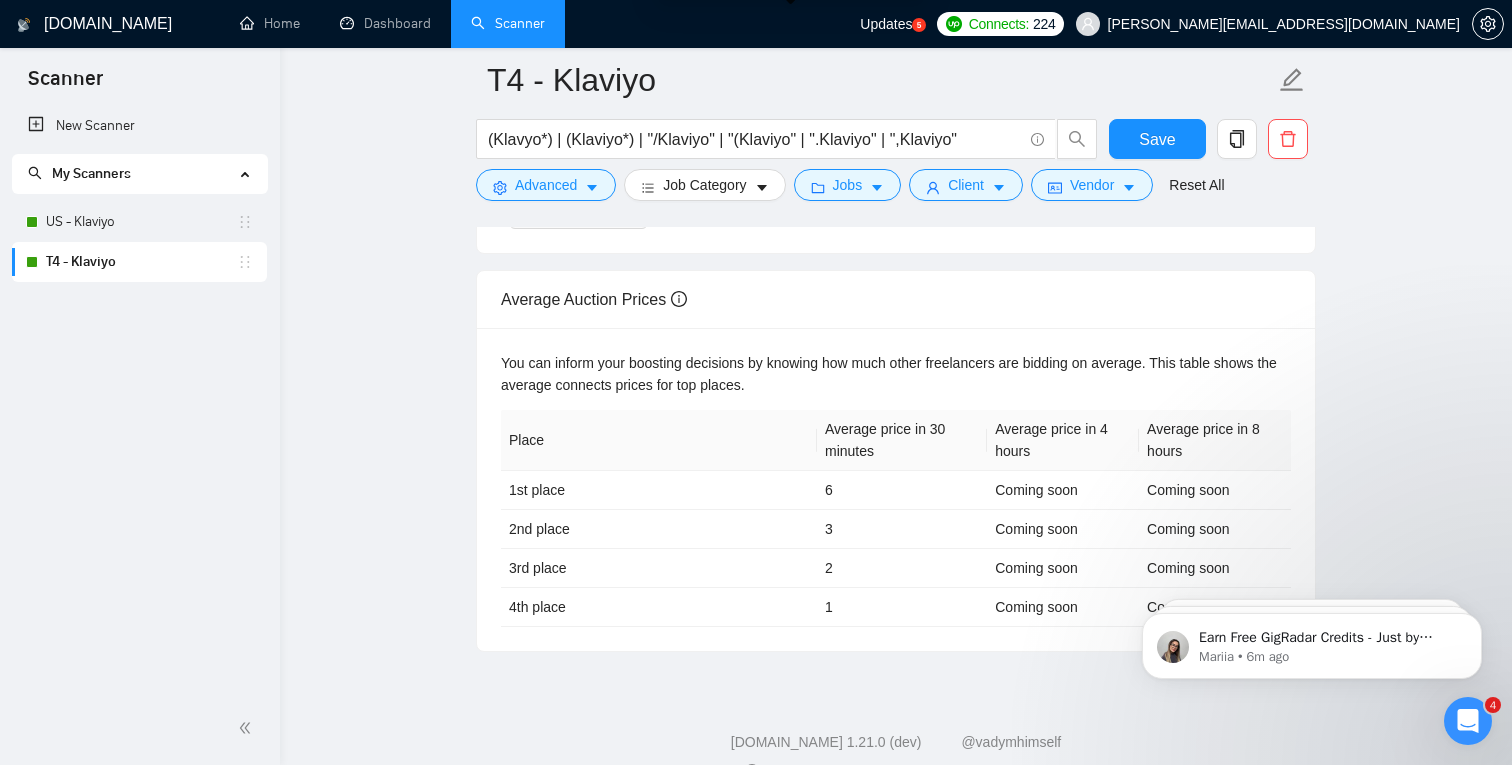 scroll, scrollTop: 884, scrollLeft: 0, axis: vertical 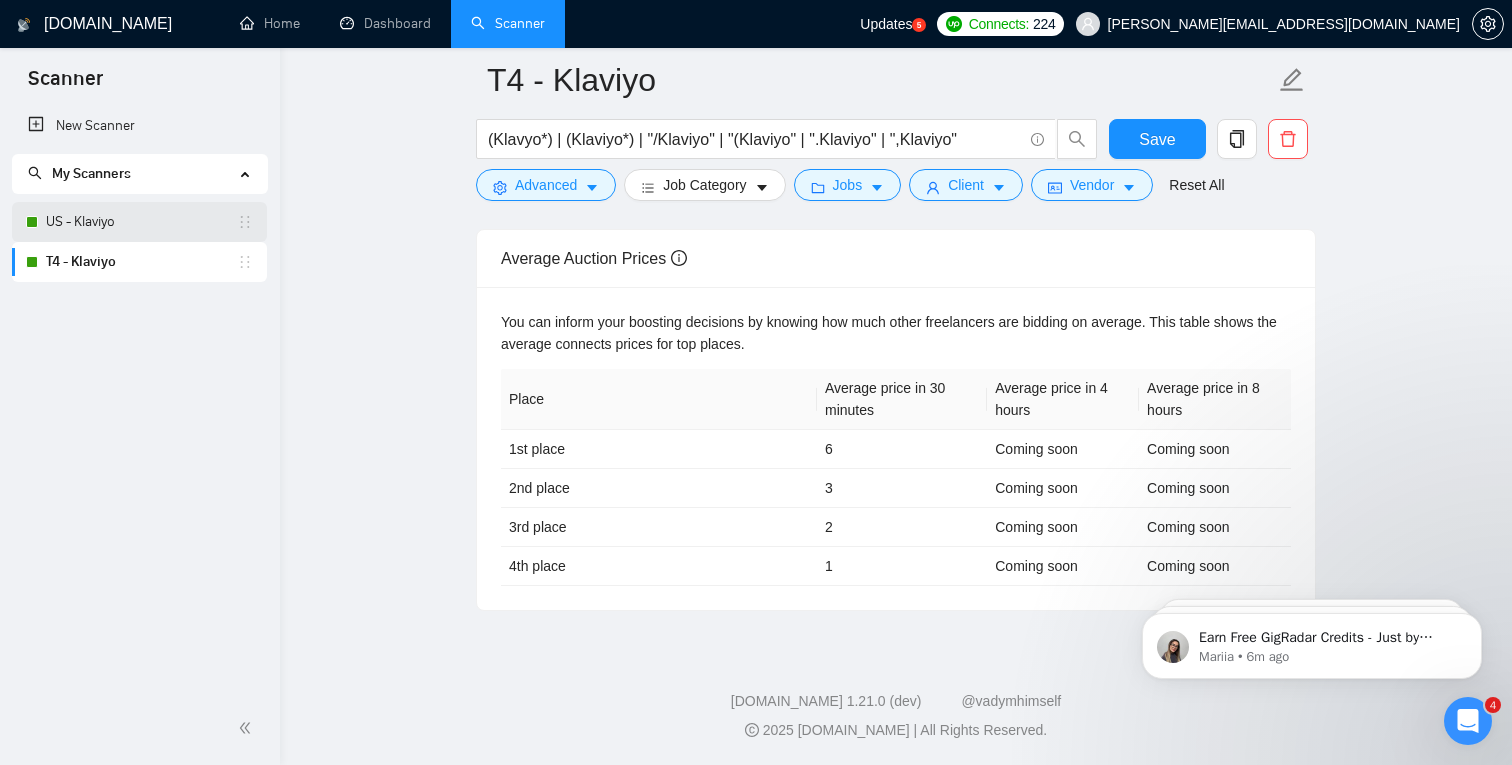 click on "US - Klaviyo" at bounding box center (141, 222) 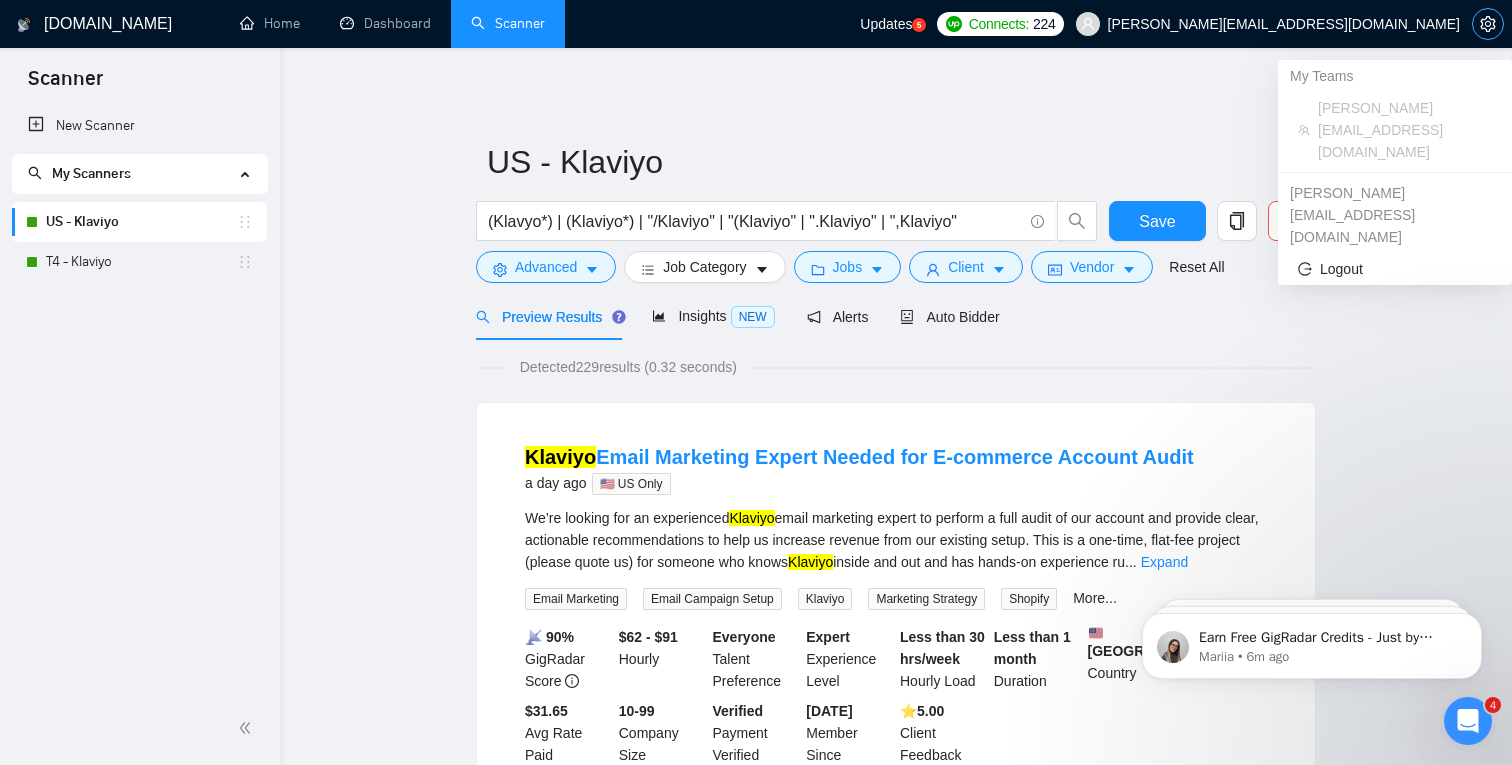 click 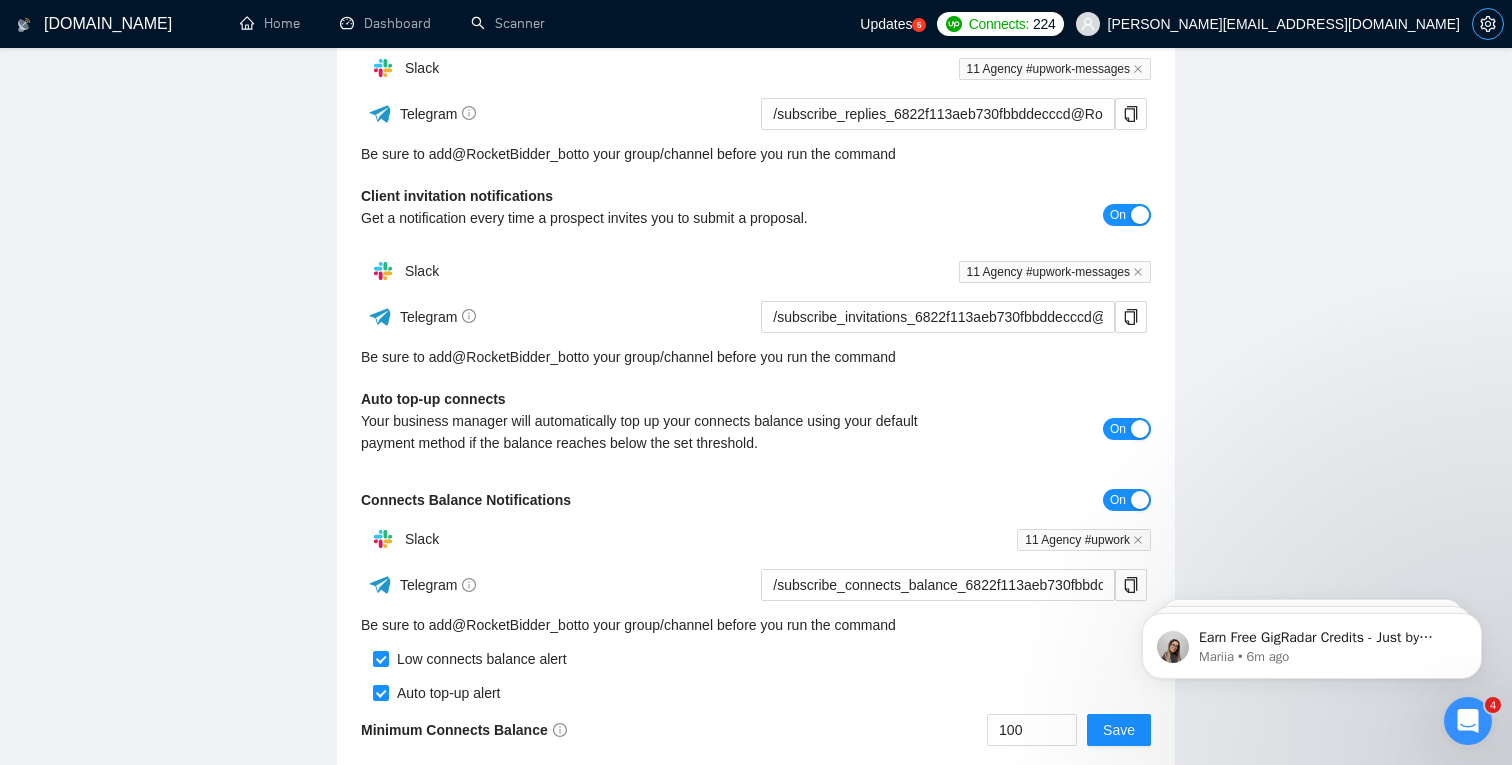 scroll, scrollTop: 366, scrollLeft: 0, axis: vertical 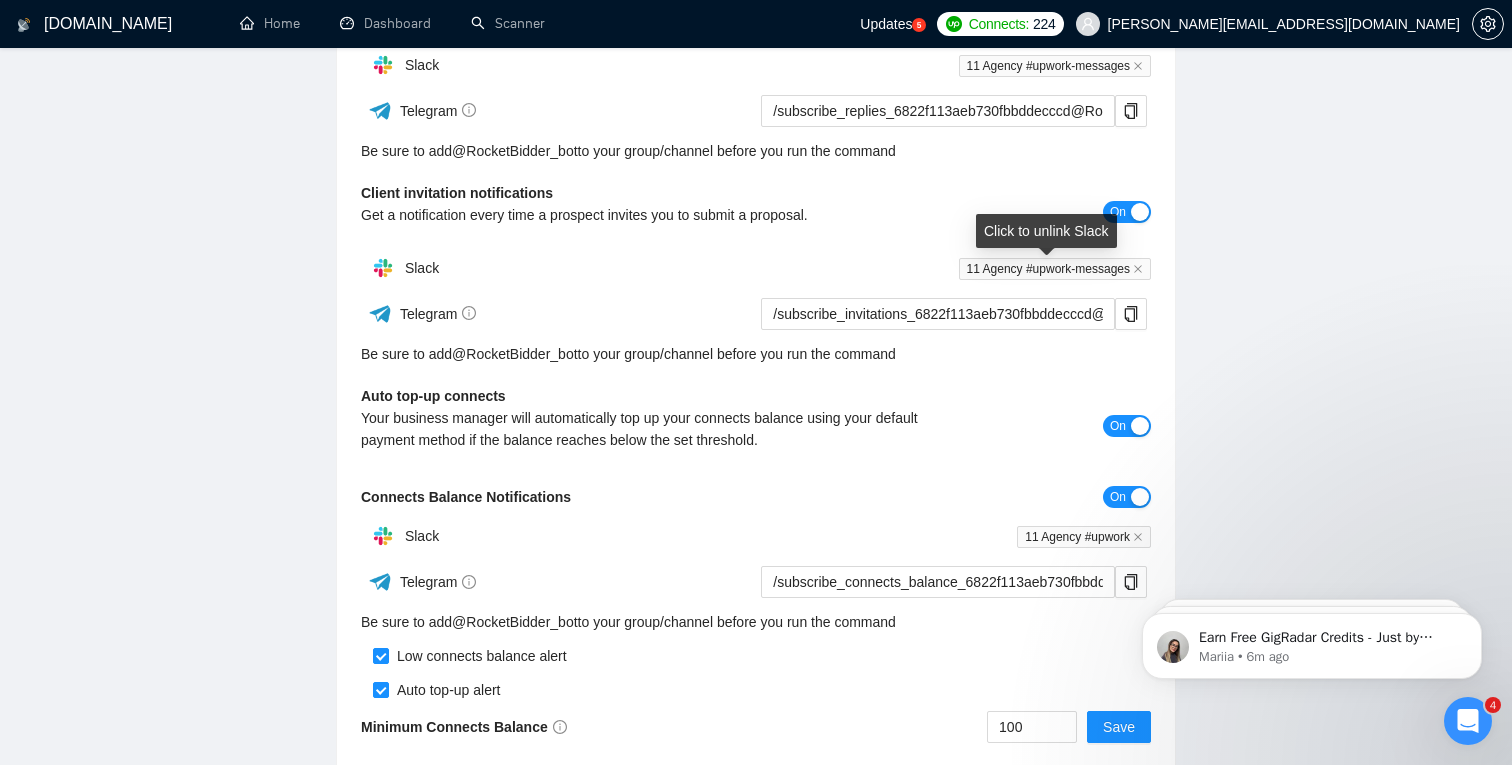 click on "11 Agency #upwork-messages" at bounding box center (1055, 269) 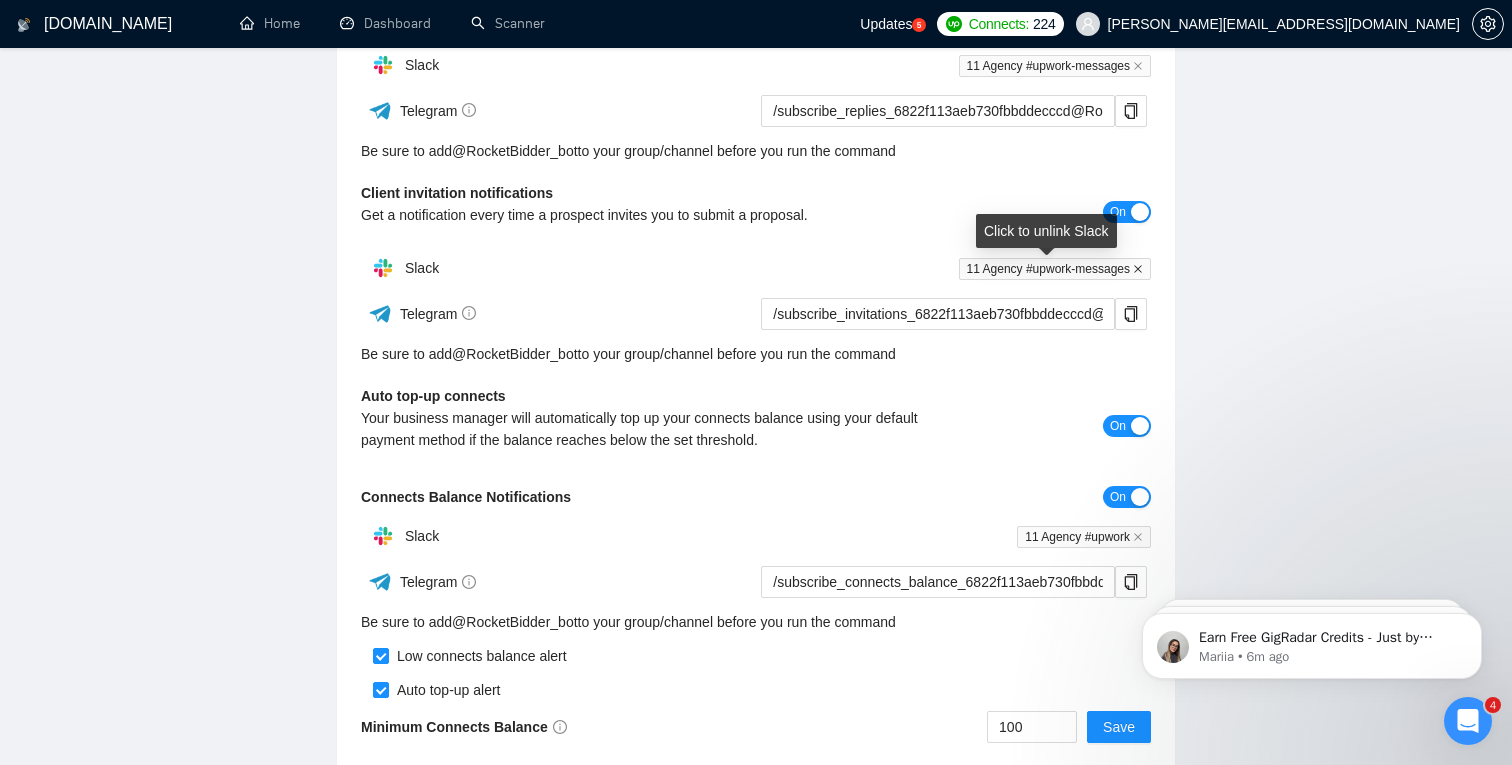 click 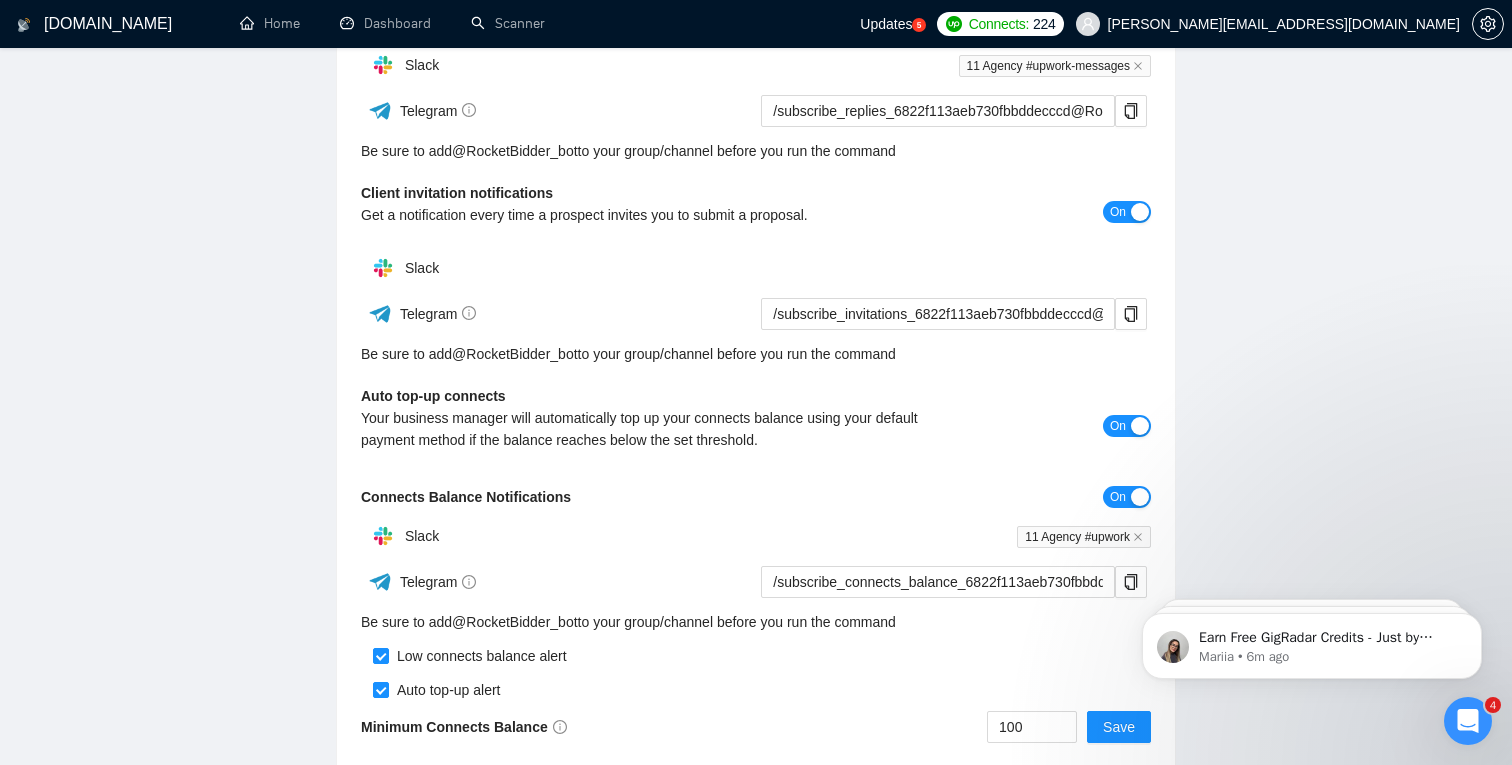 click on "Slack 11 Agency #upwork-messages" at bounding box center (756, 268) 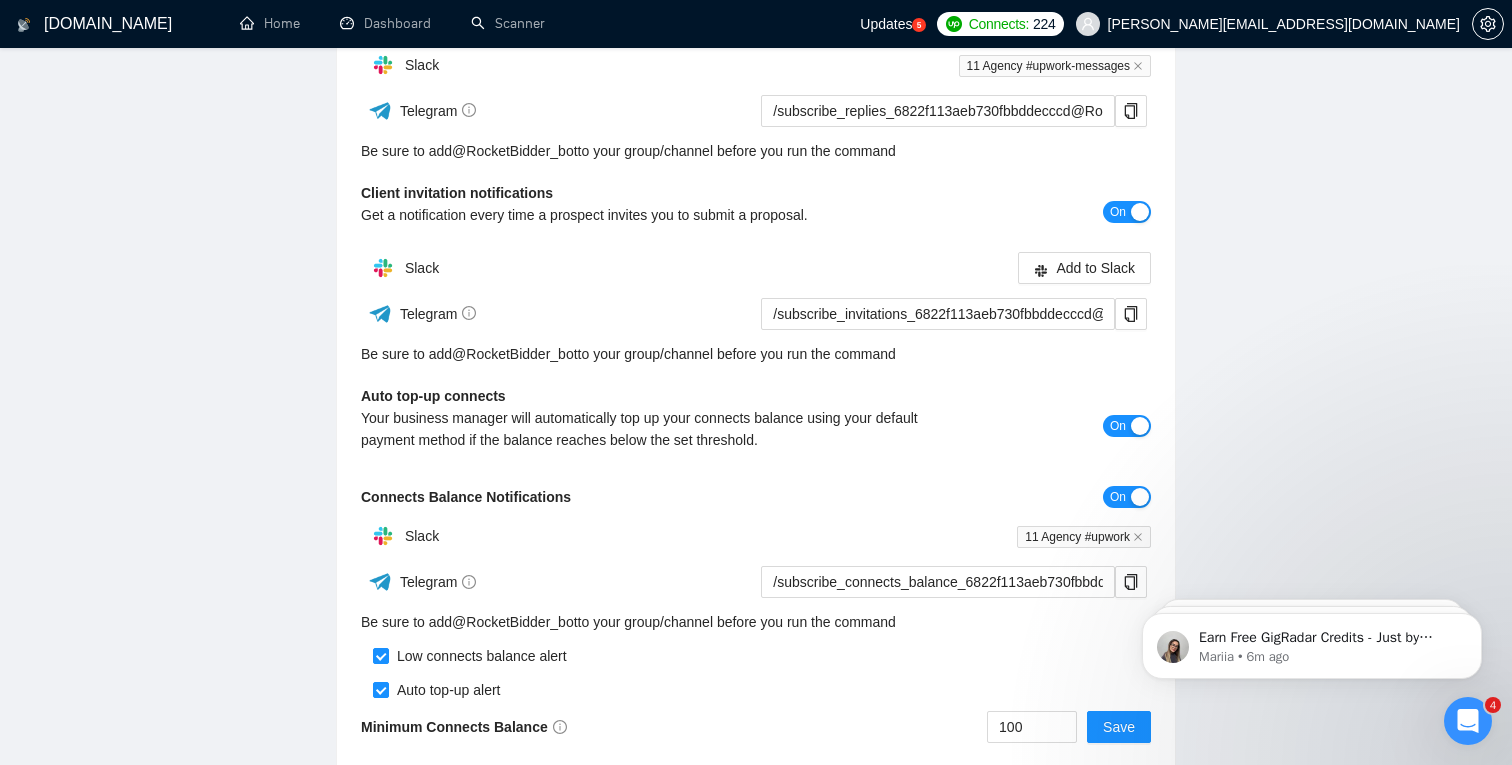 click on "Slack Add to Slack" at bounding box center [756, 268] 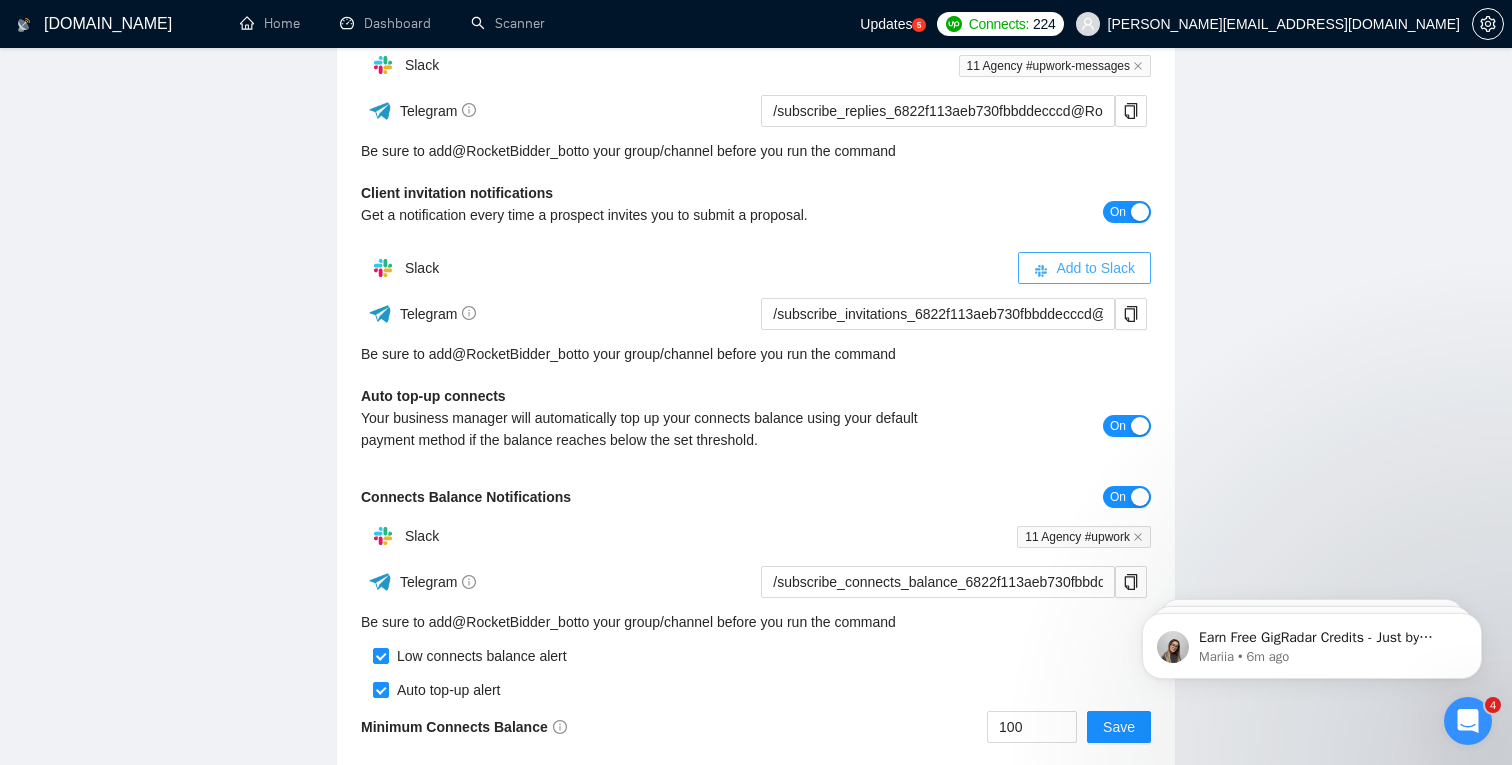 click on "Add to Slack" at bounding box center [1095, 268] 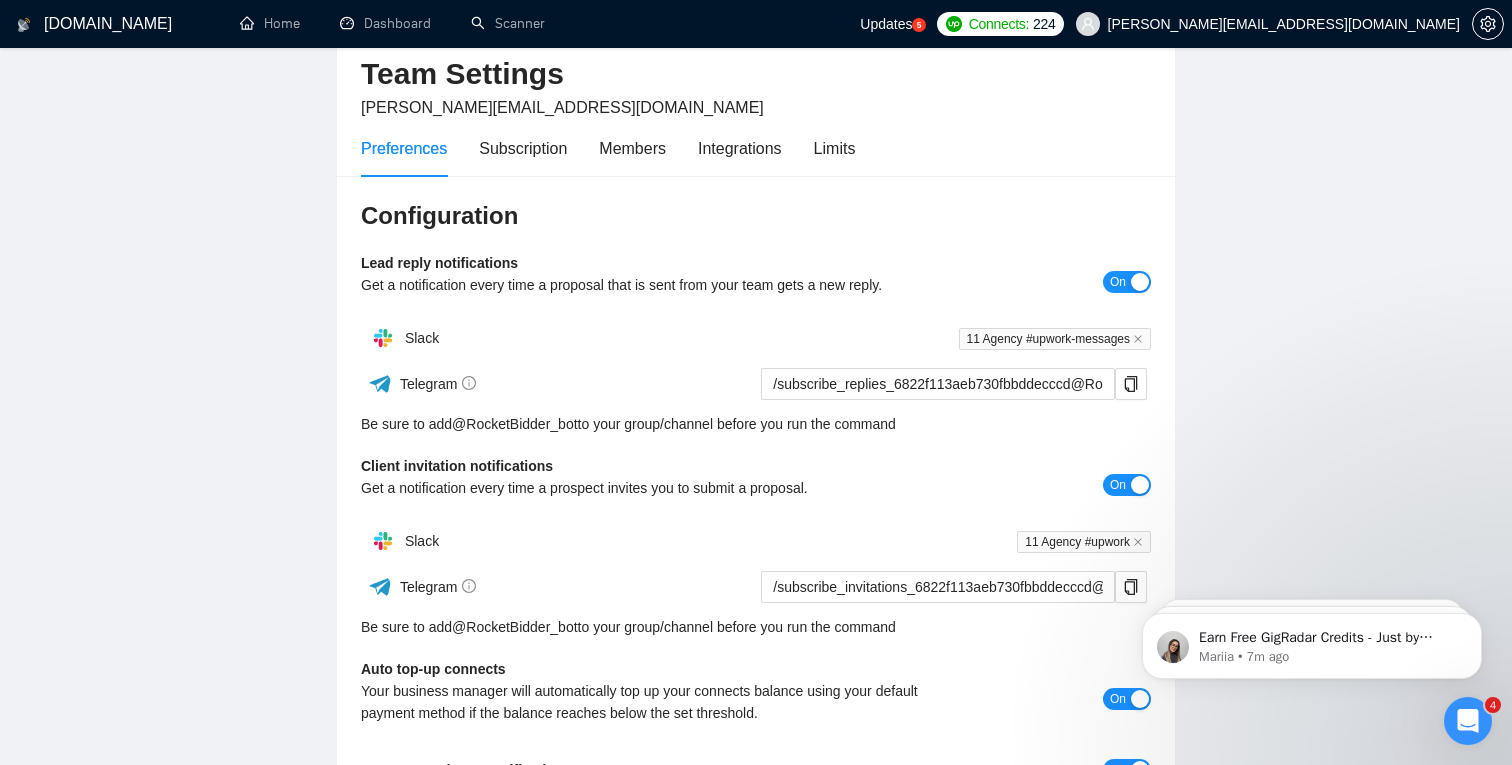 scroll, scrollTop: 41, scrollLeft: 0, axis: vertical 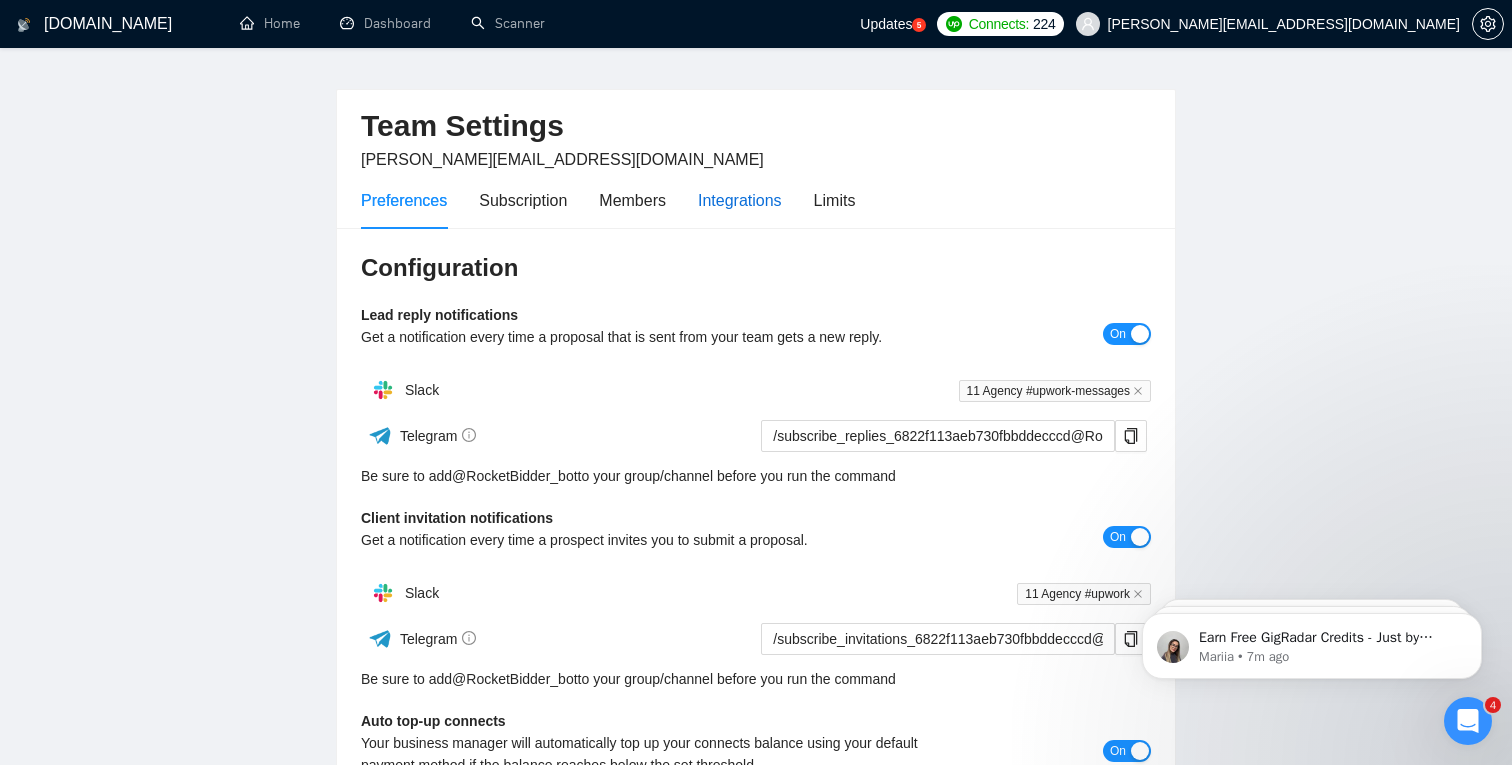 click on "Integrations" at bounding box center [740, 200] 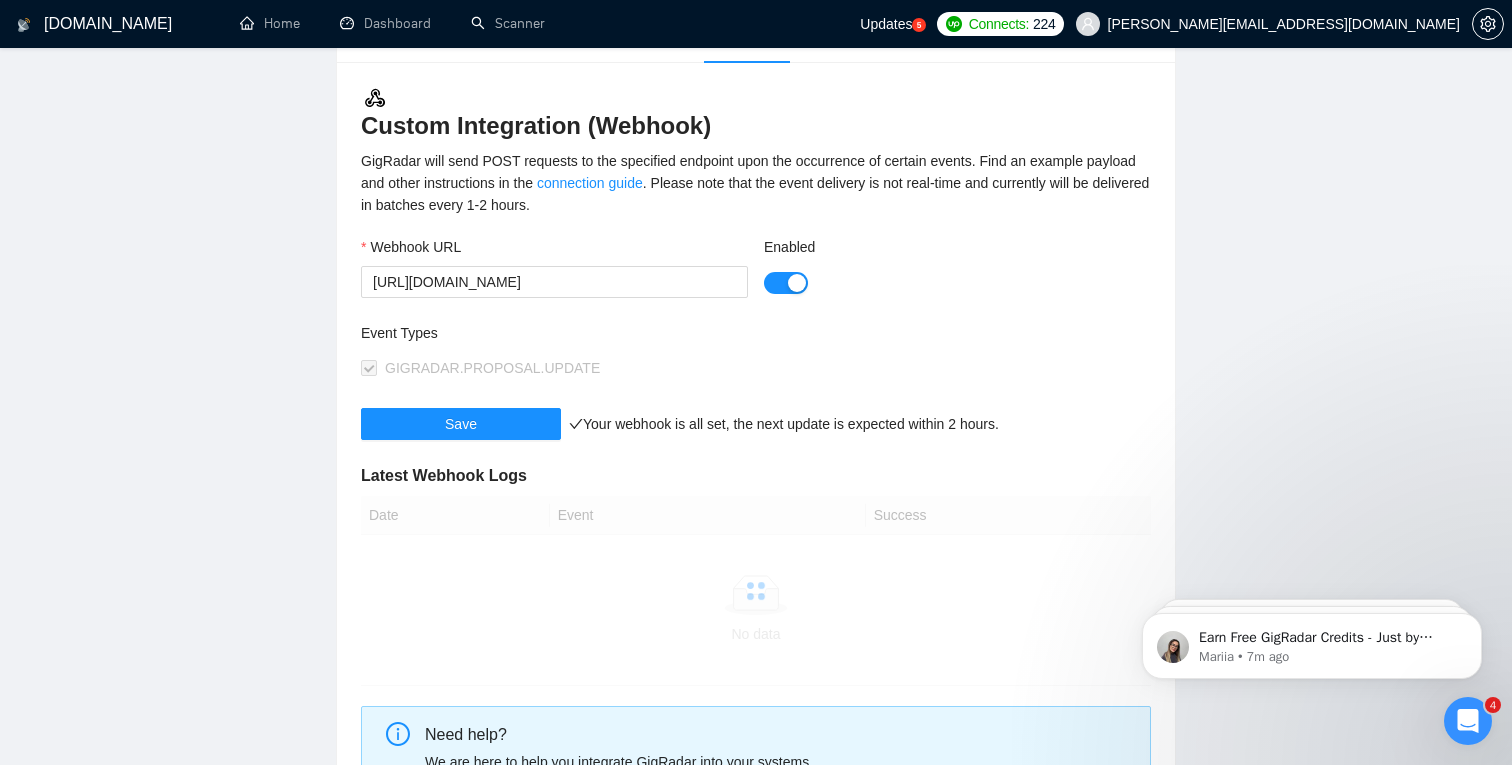 scroll, scrollTop: 210, scrollLeft: 0, axis: vertical 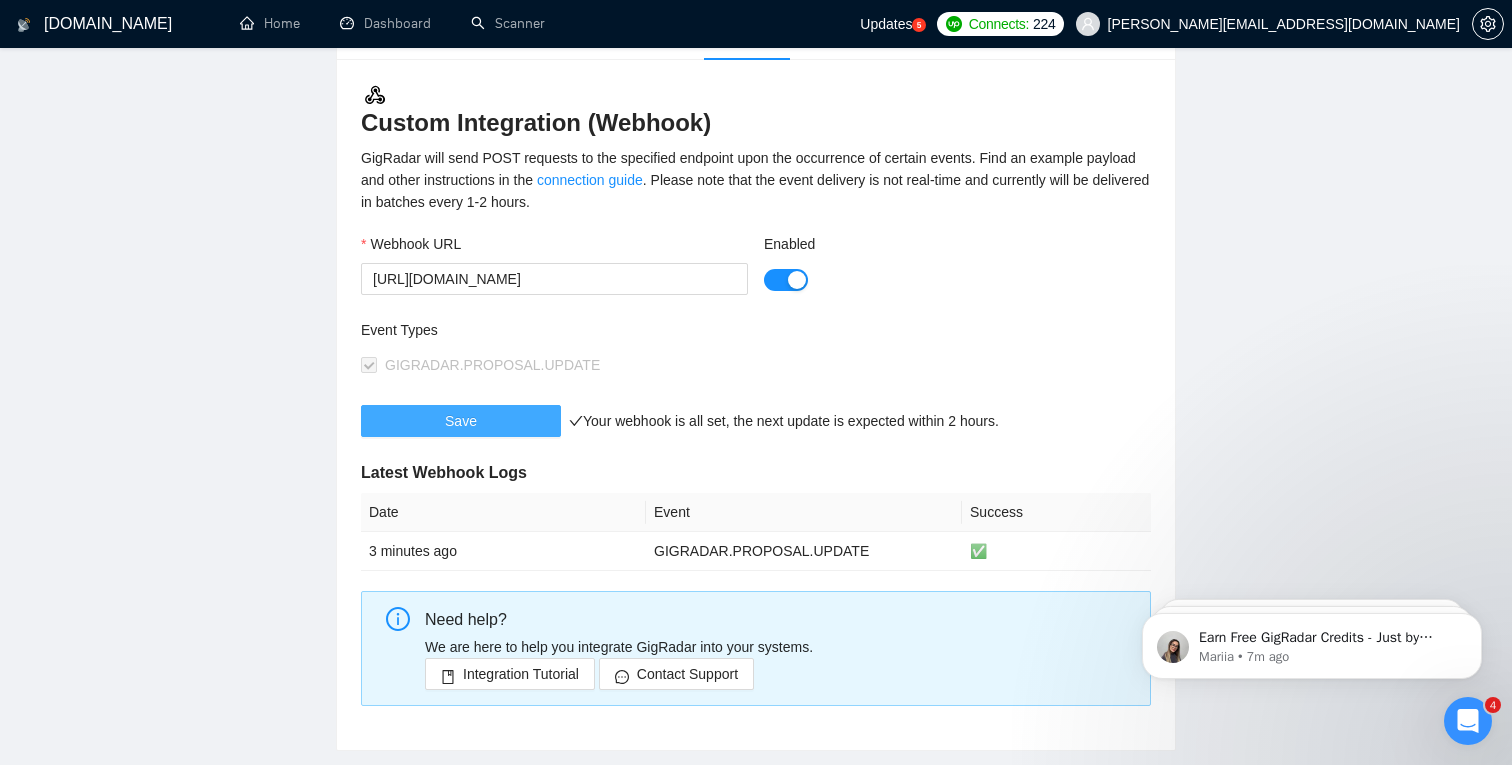 click on "Save" at bounding box center [461, 421] 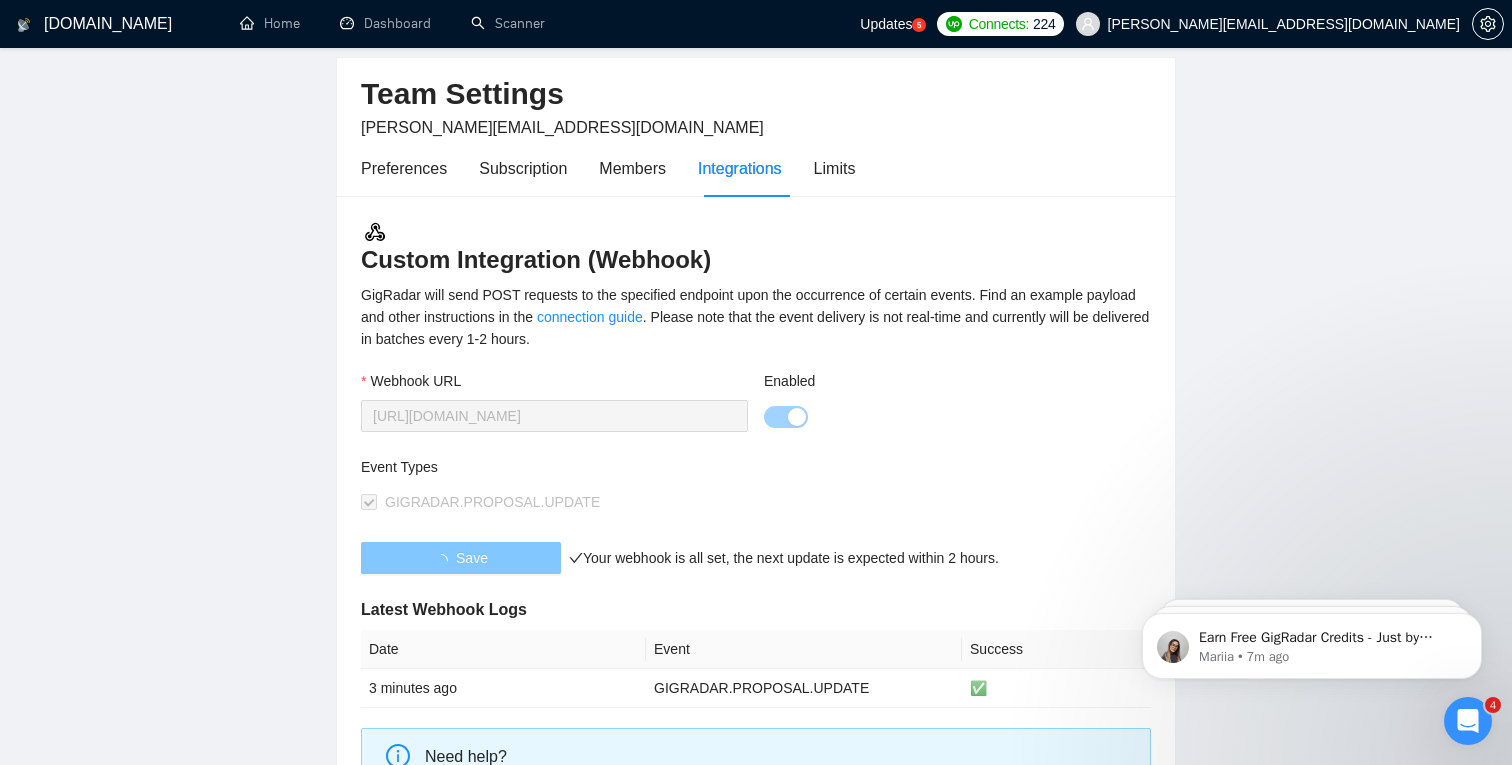 scroll, scrollTop: 0, scrollLeft: 0, axis: both 